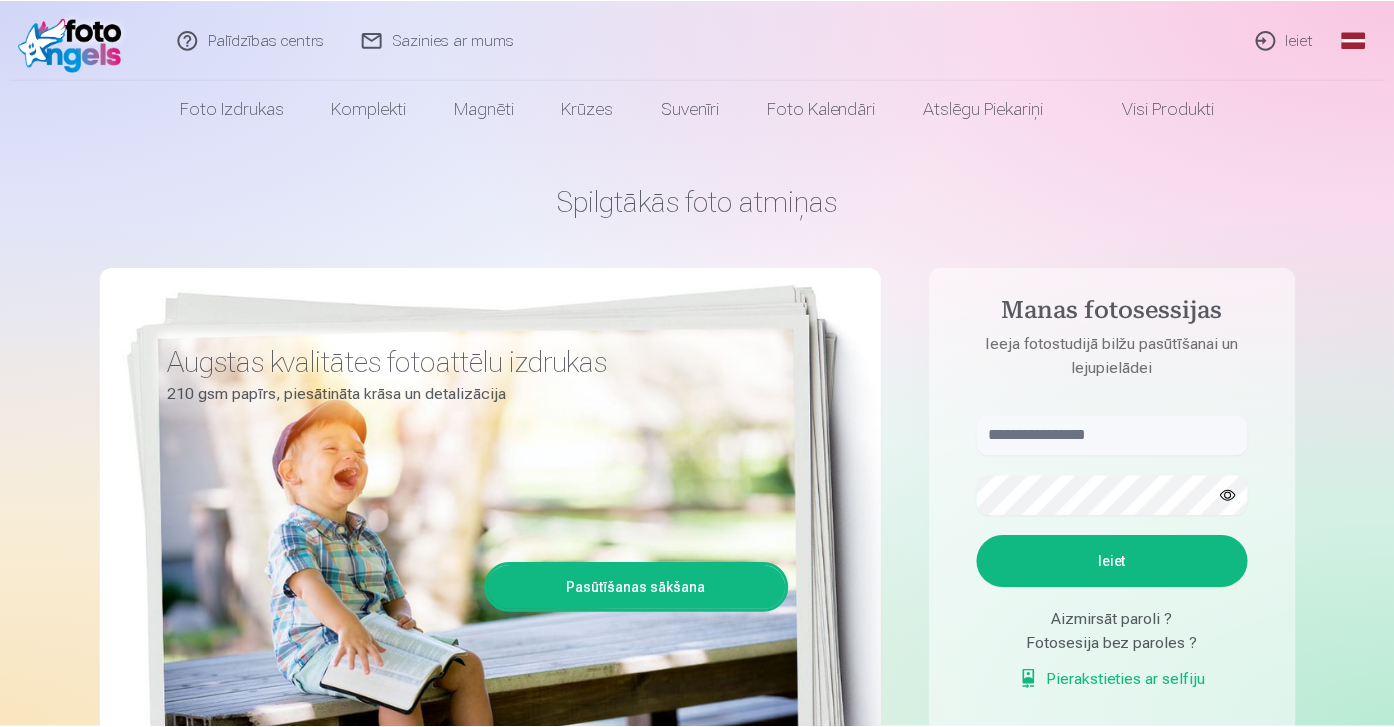 scroll, scrollTop: 0, scrollLeft: 0, axis: both 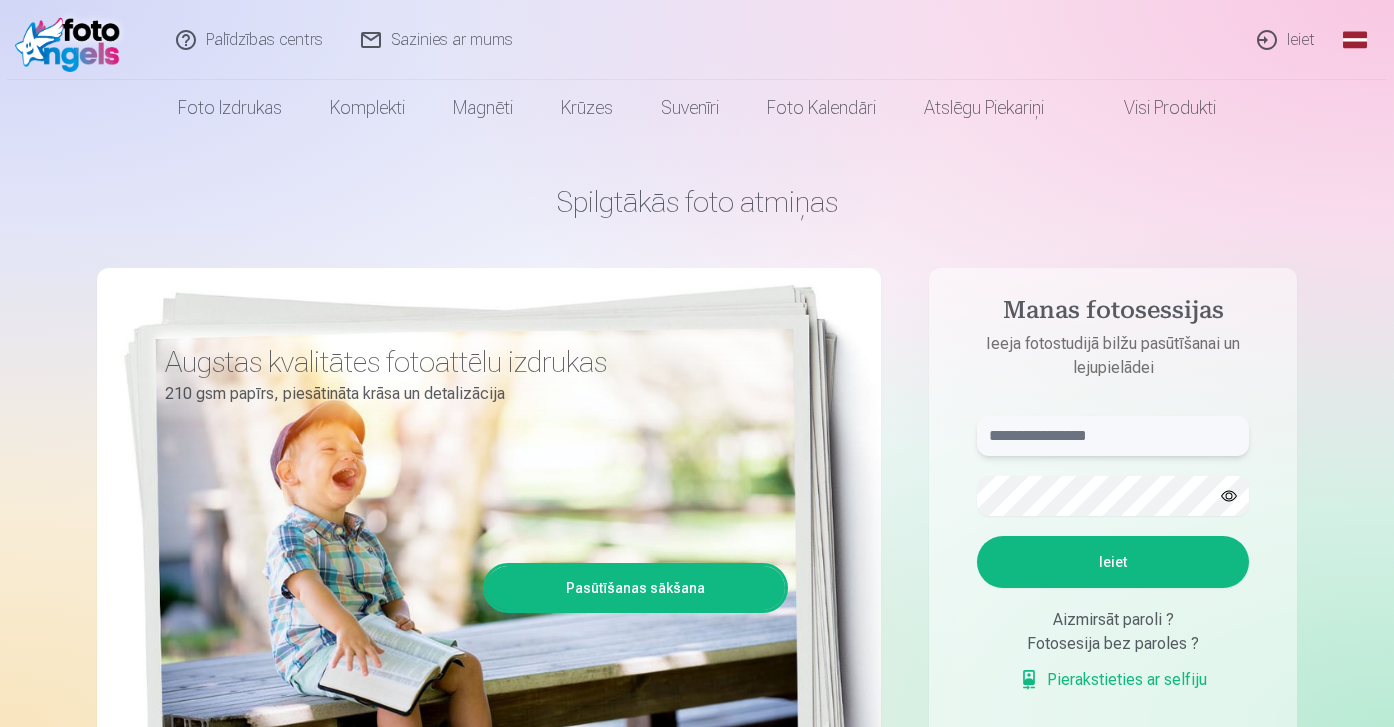 click at bounding box center [1113, 436] 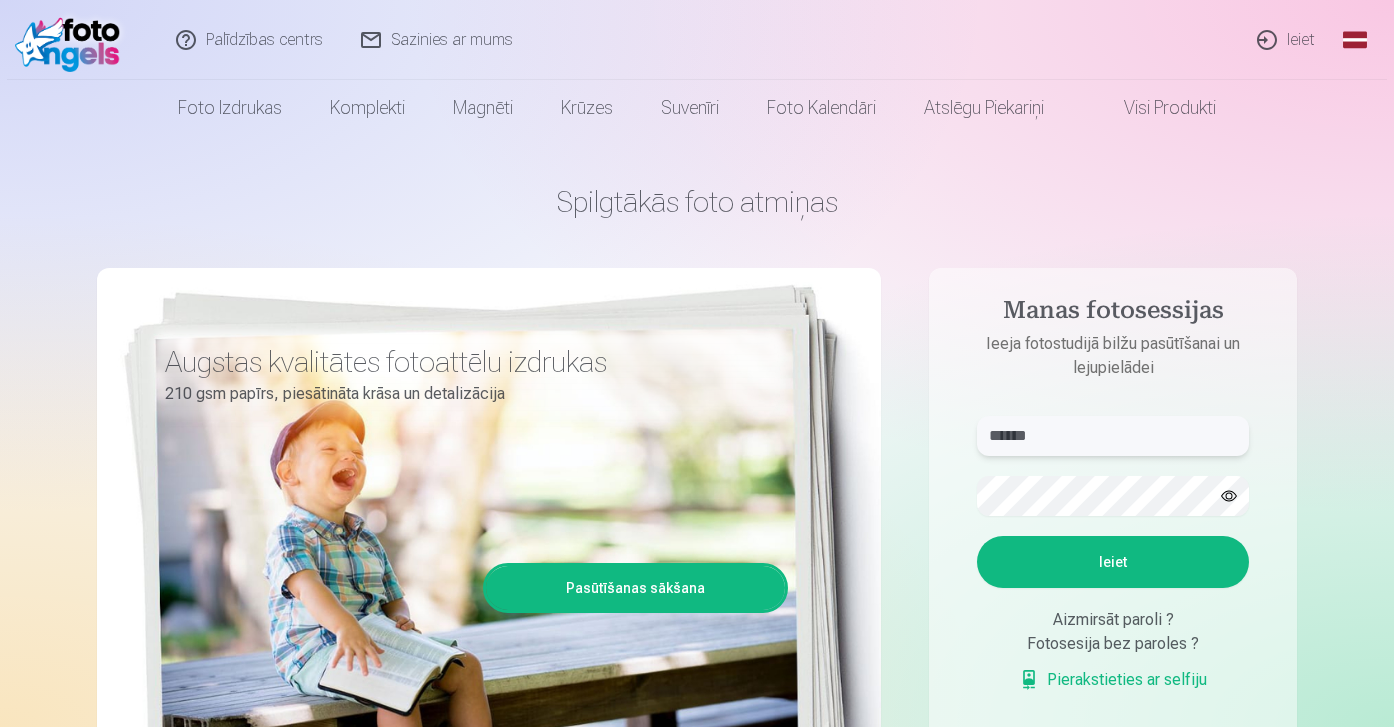 type on "******" 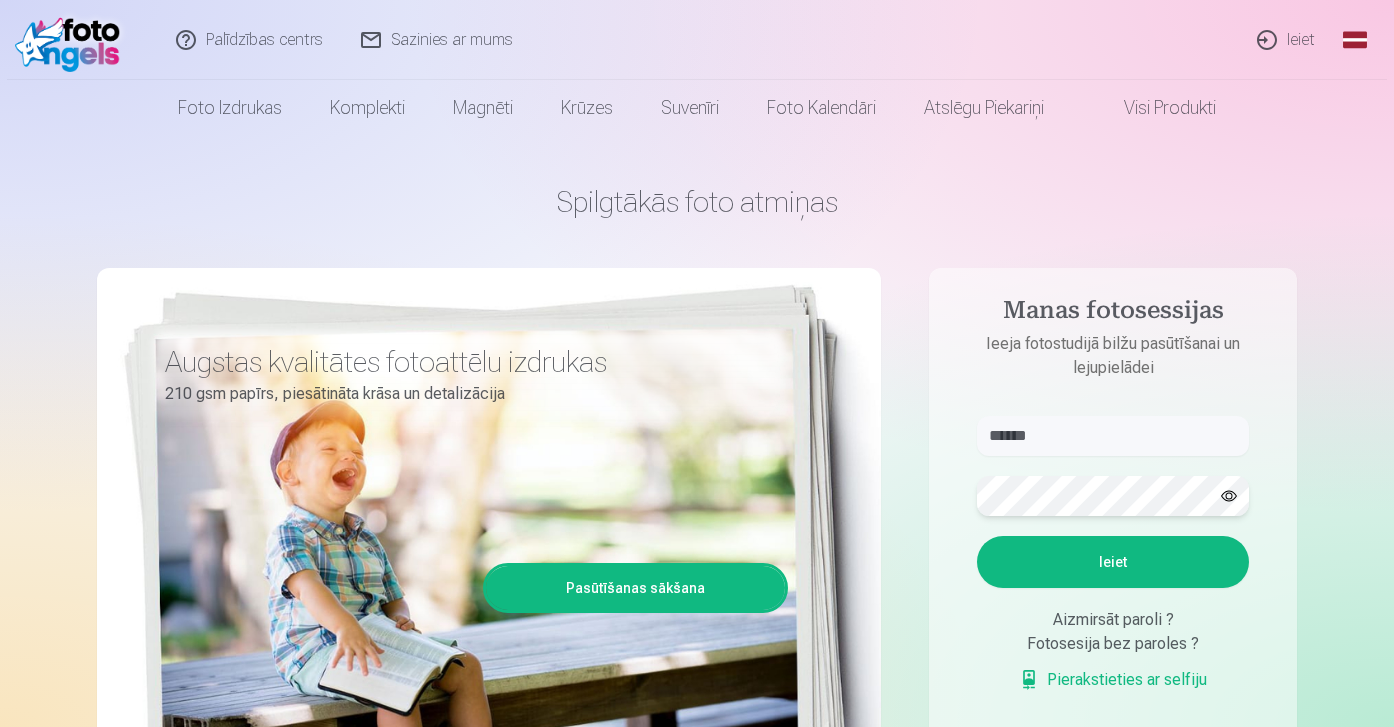 click on "Ieiet" at bounding box center (1113, 562) 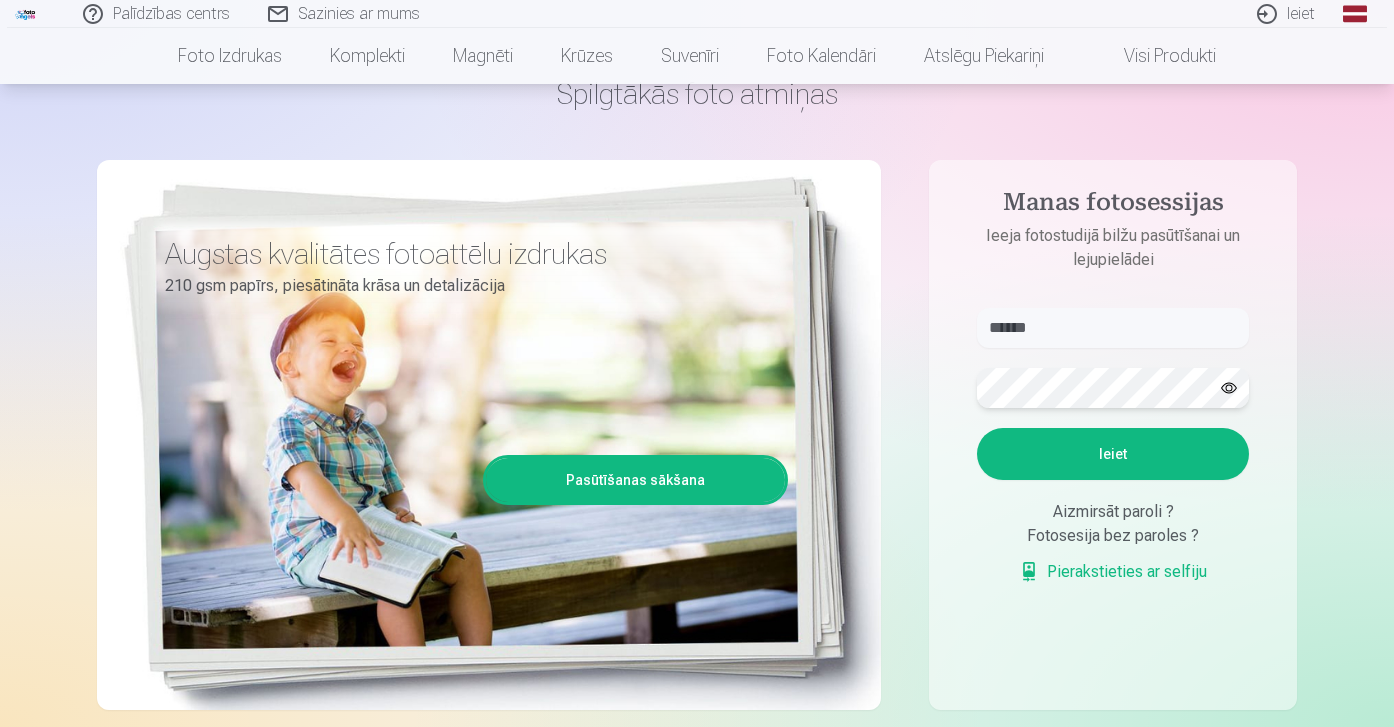 scroll, scrollTop: 116, scrollLeft: 0, axis: vertical 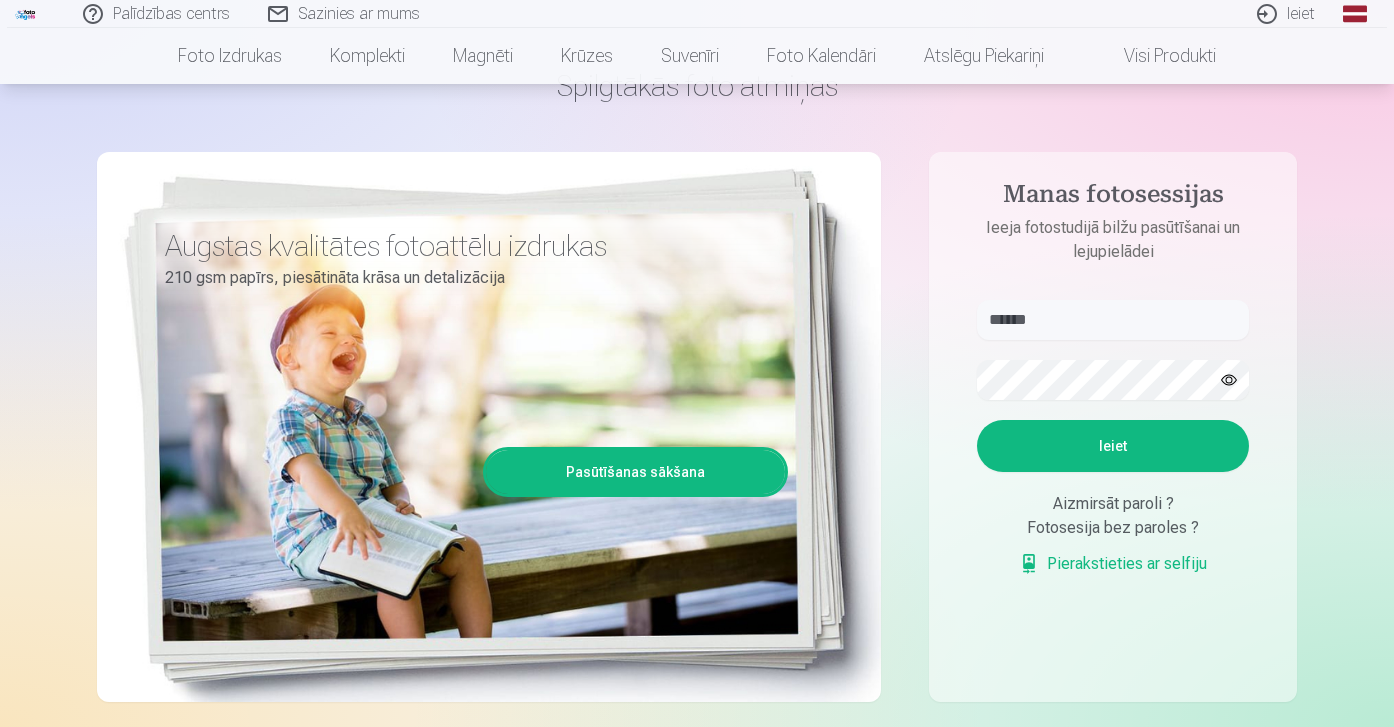 click on "Pierakstieties ar selfiju" at bounding box center (1113, 564) 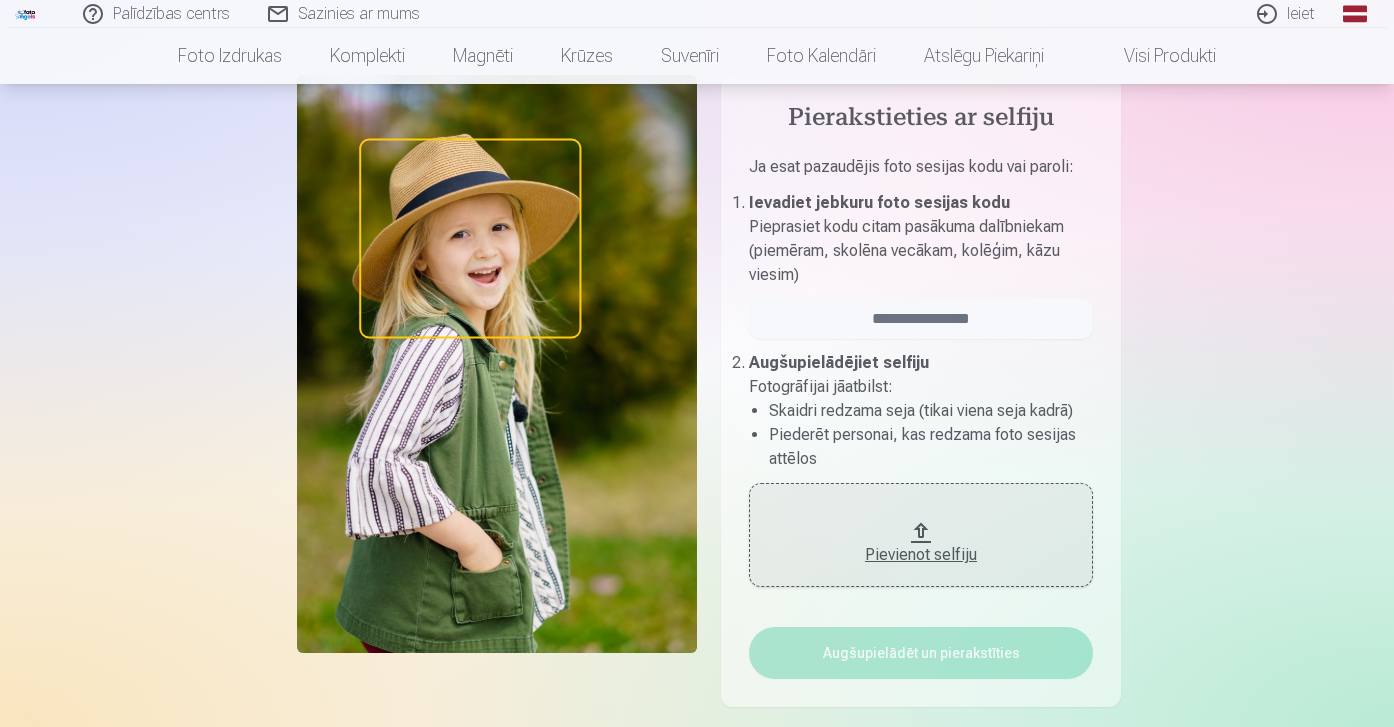 scroll, scrollTop: 115, scrollLeft: 0, axis: vertical 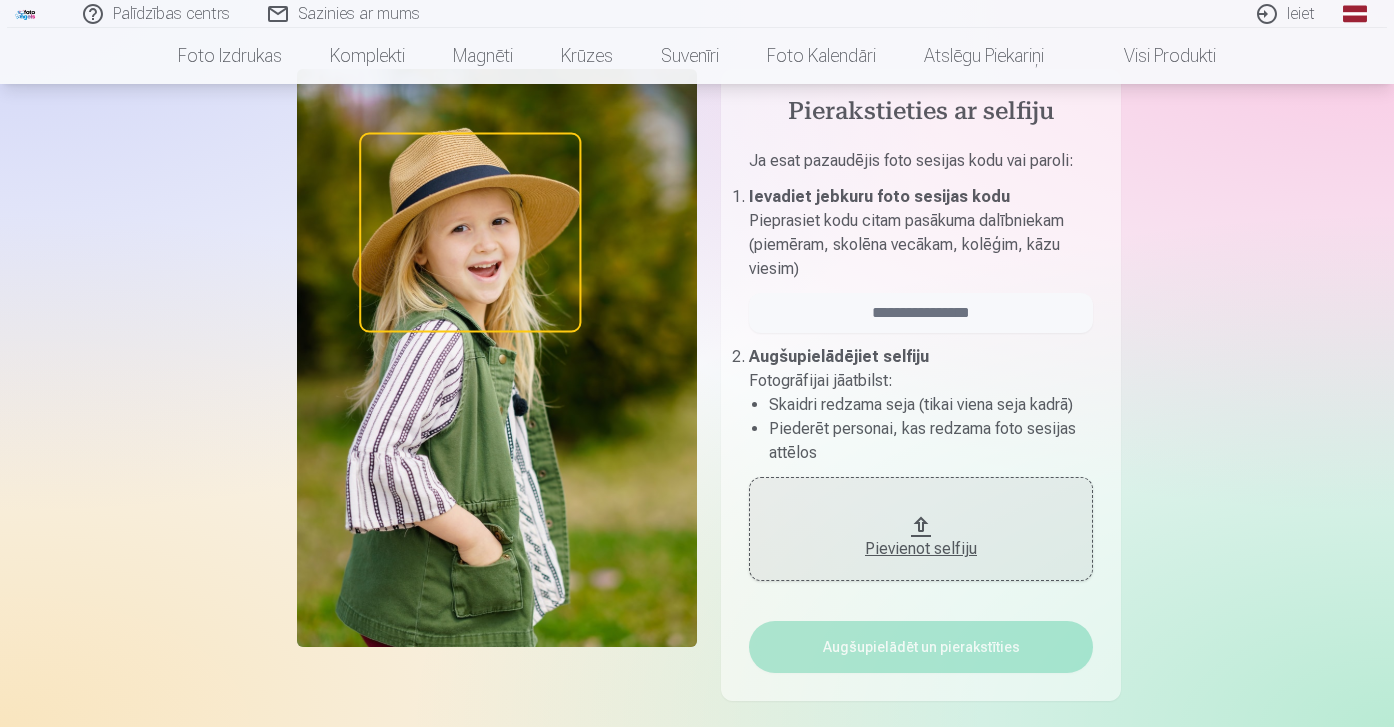 click on "Pievienot selfiju" at bounding box center [921, 543] 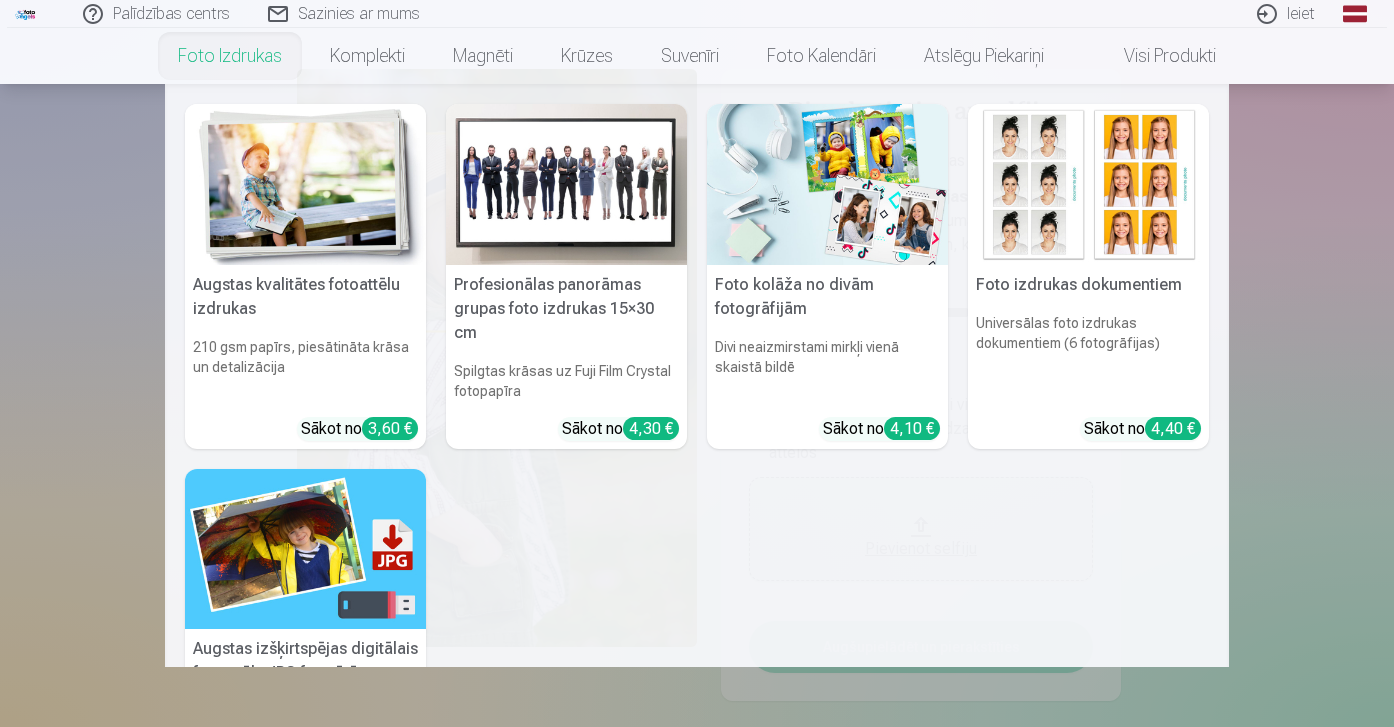click on "Foto izdrukas" at bounding box center (230, 56) 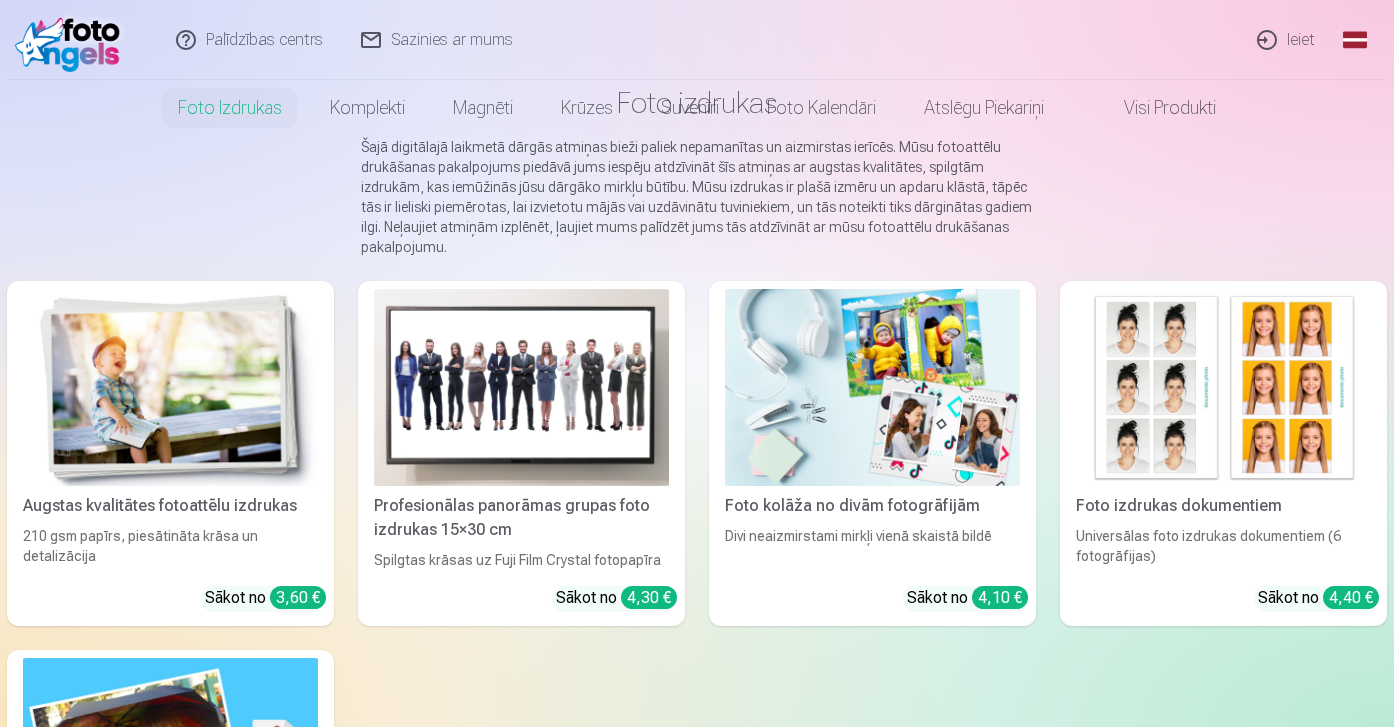 scroll, scrollTop: 0, scrollLeft: 0, axis: both 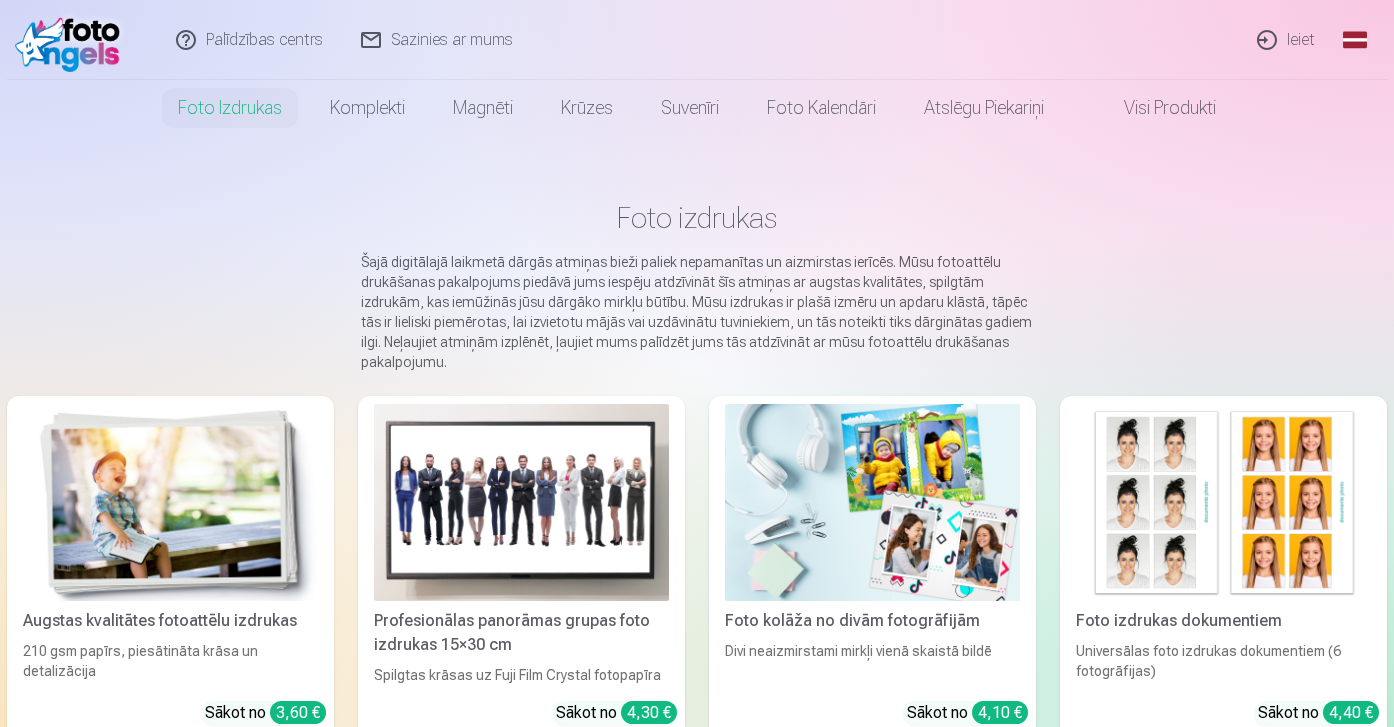click on "Ieiet" at bounding box center [1287, 40] 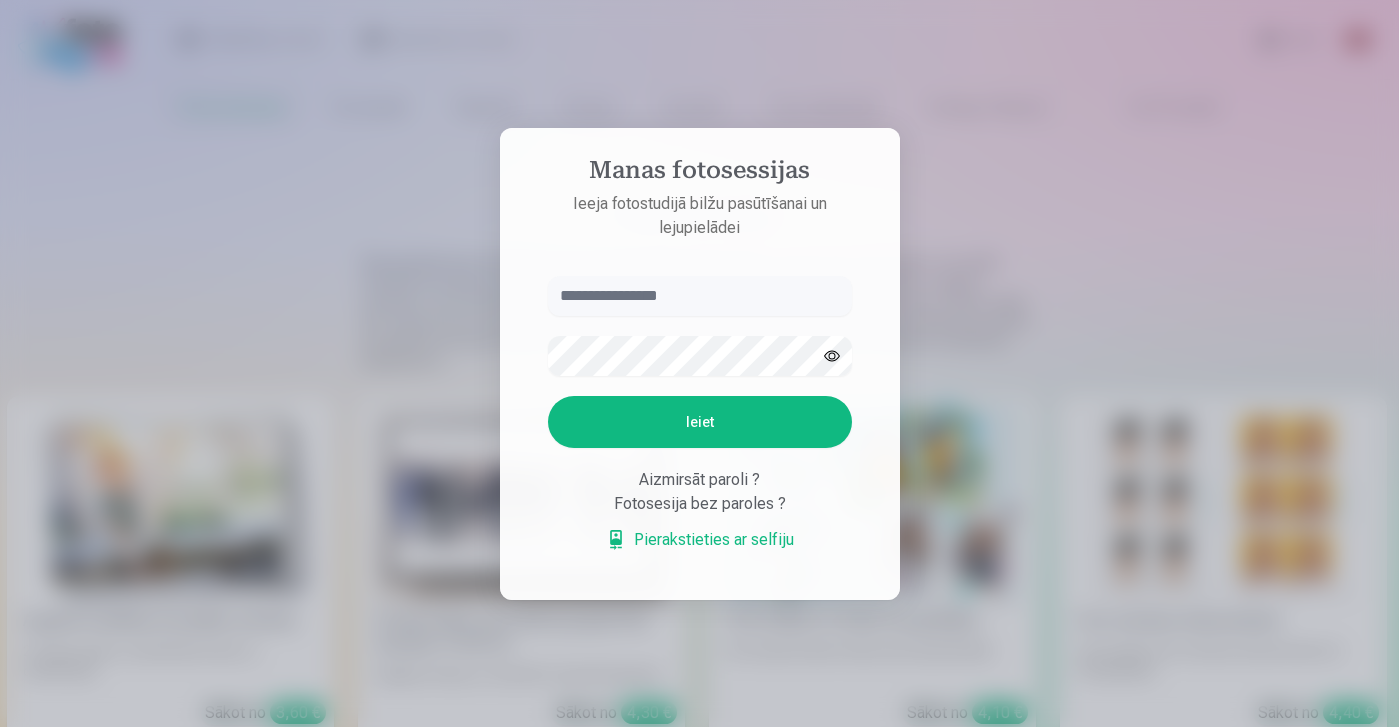 click on "Pierakstieties ar selfiju" at bounding box center [700, 540] 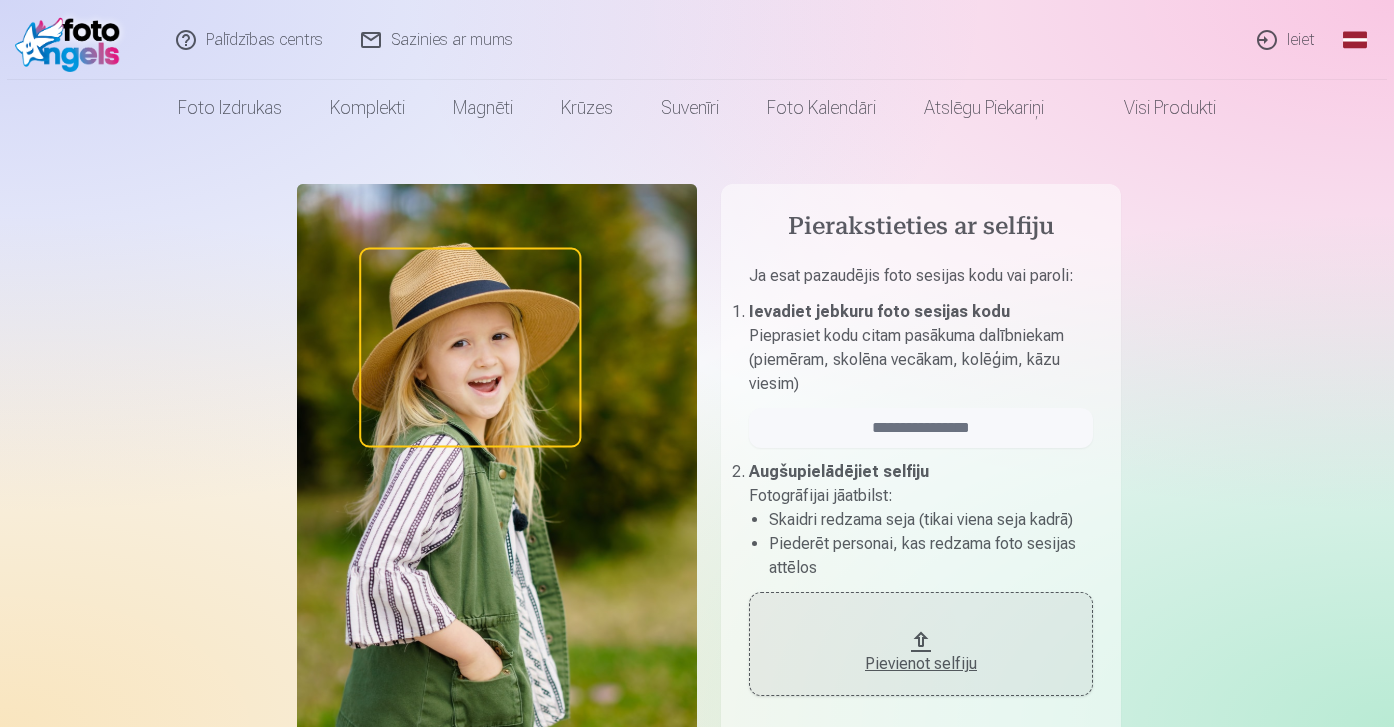 click on "Pievienot selfiju" at bounding box center [921, 658] 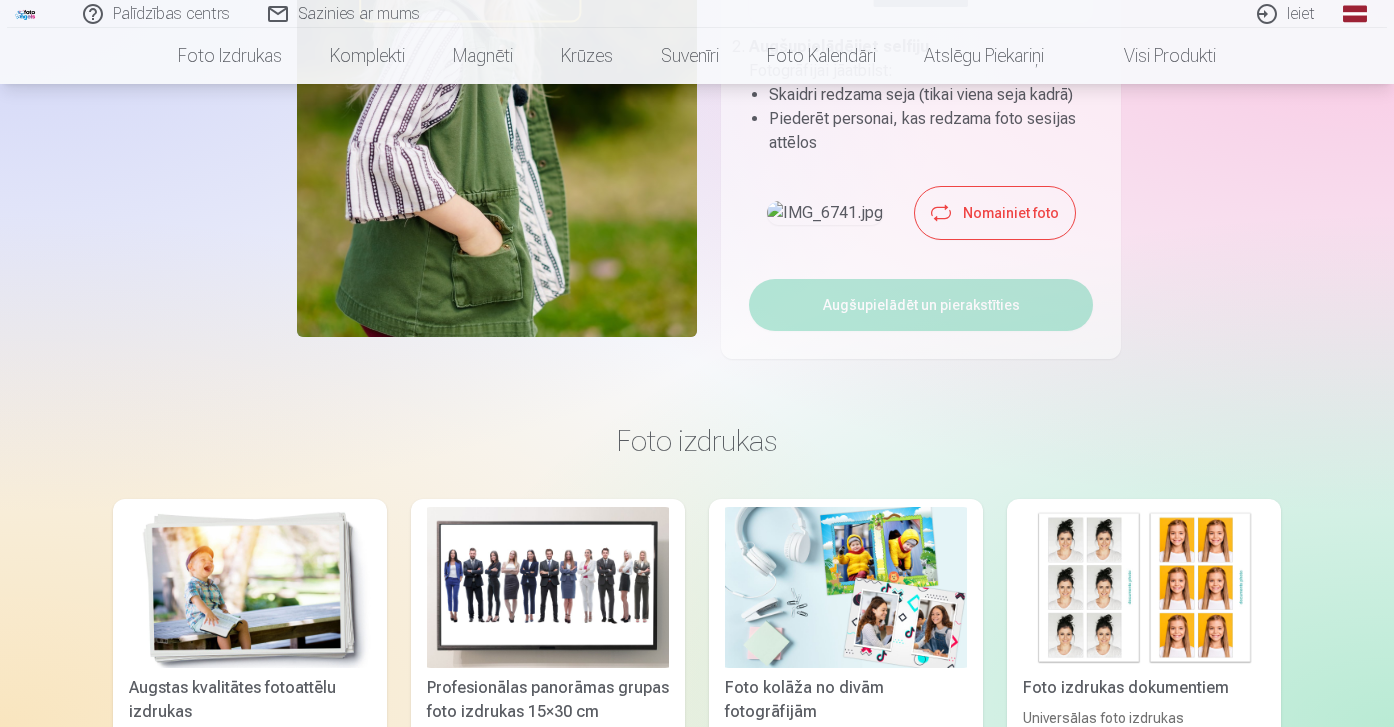 scroll, scrollTop: 426, scrollLeft: 0, axis: vertical 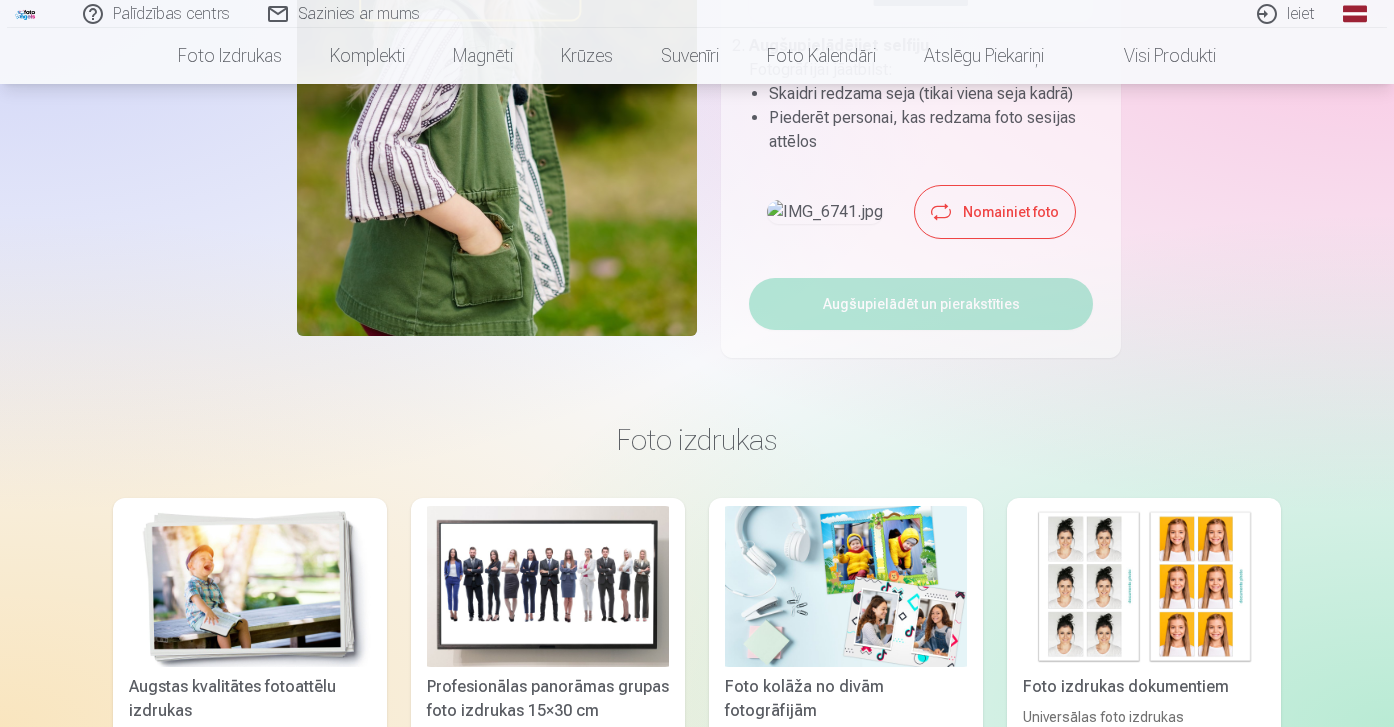click at bounding box center (825, 212) 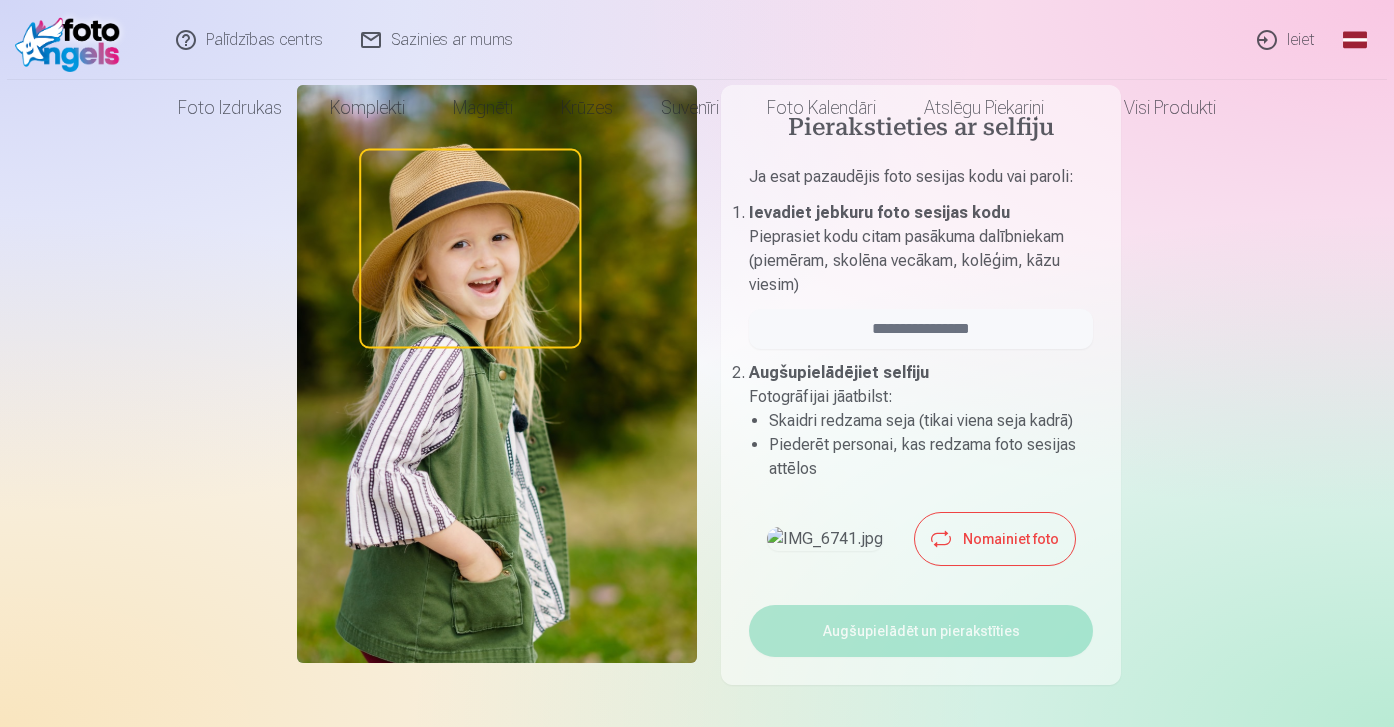 scroll, scrollTop: 0, scrollLeft: 0, axis: both 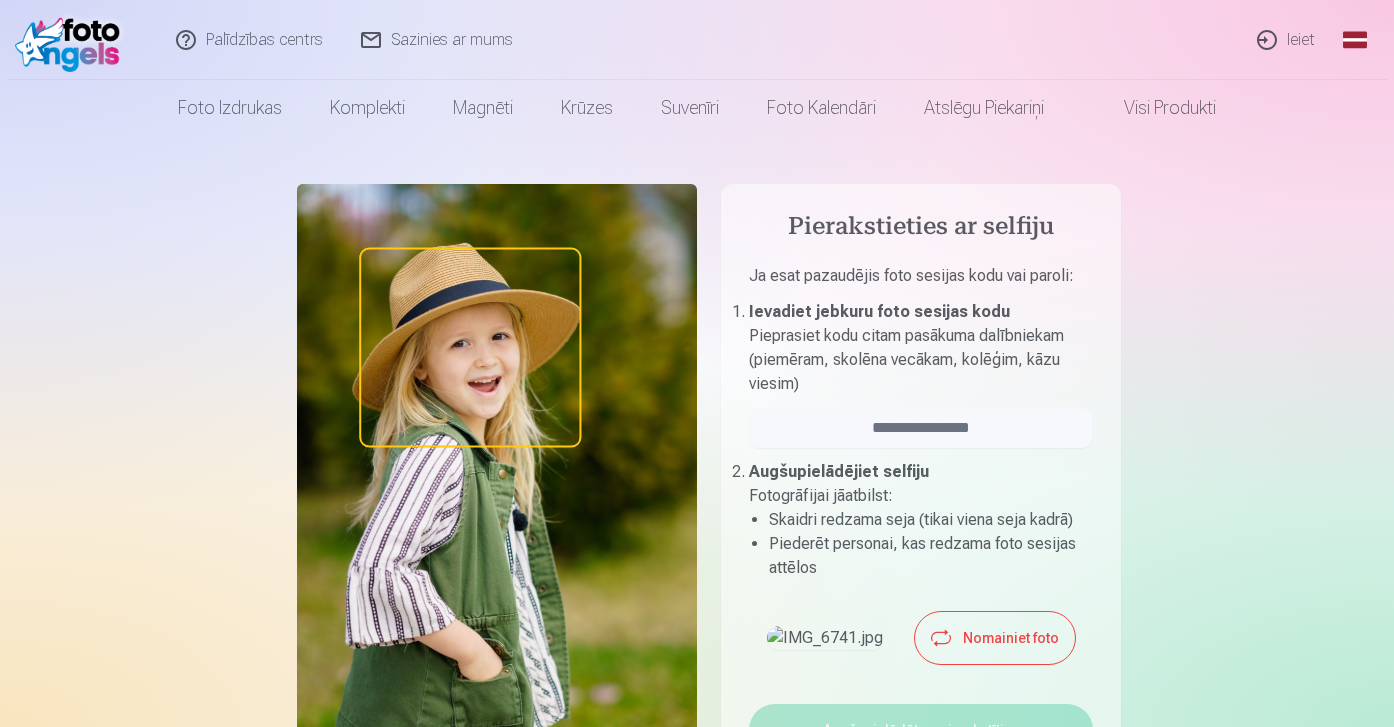 click on "Ieiet" at bounding box center [1287, 40] 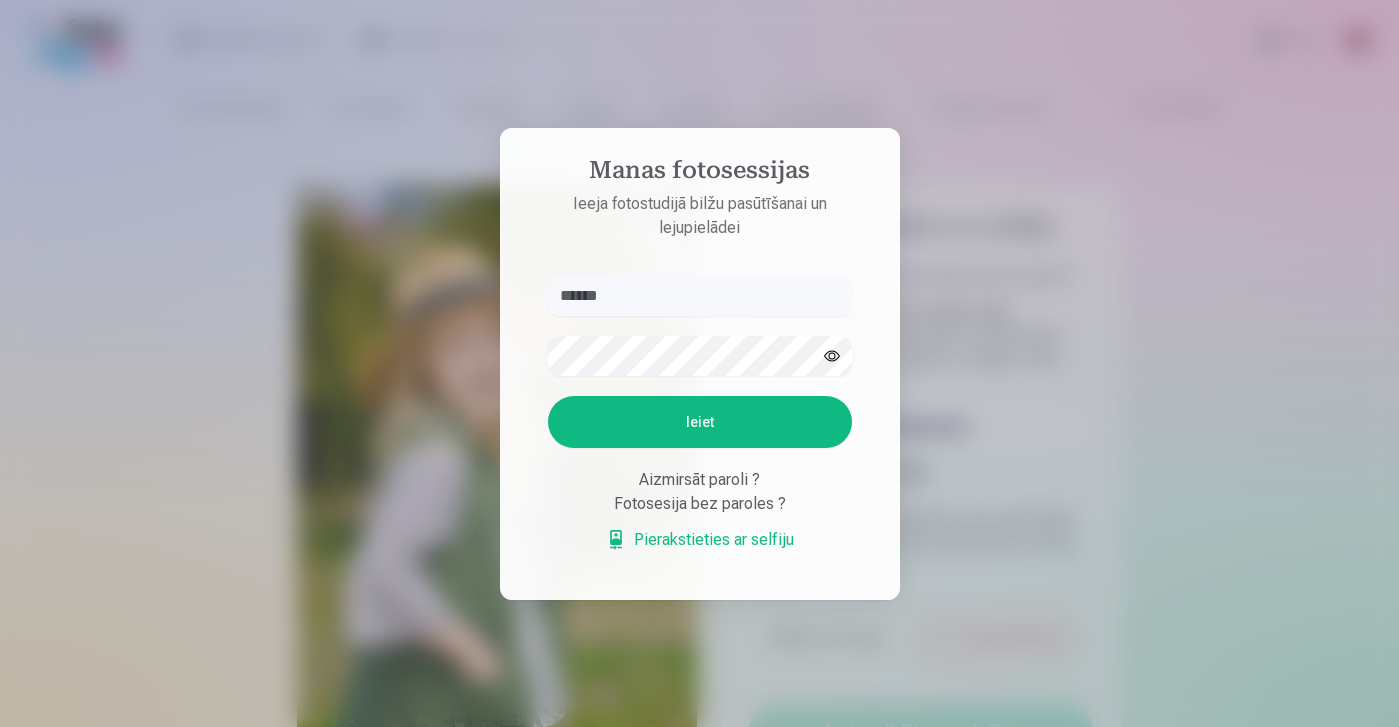 type on "******" 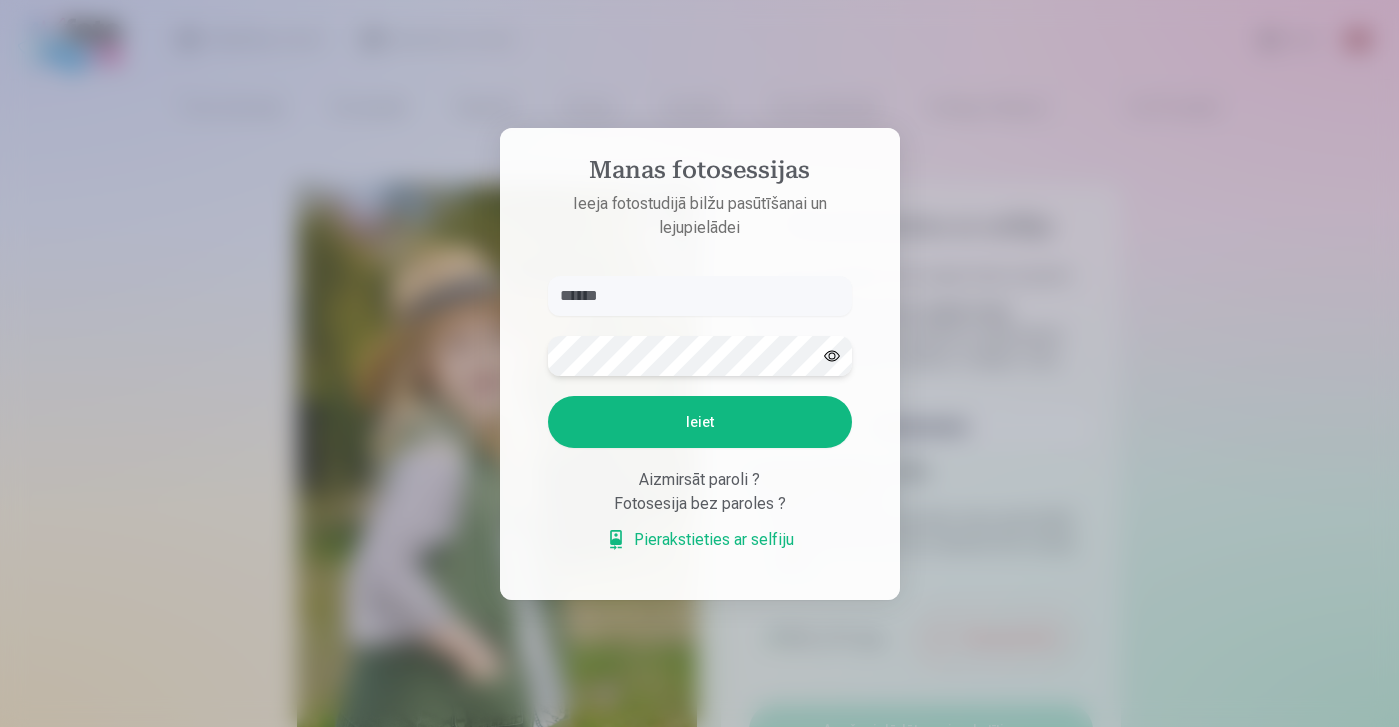 click on "Ieiet" at bounding box center [700, 422] 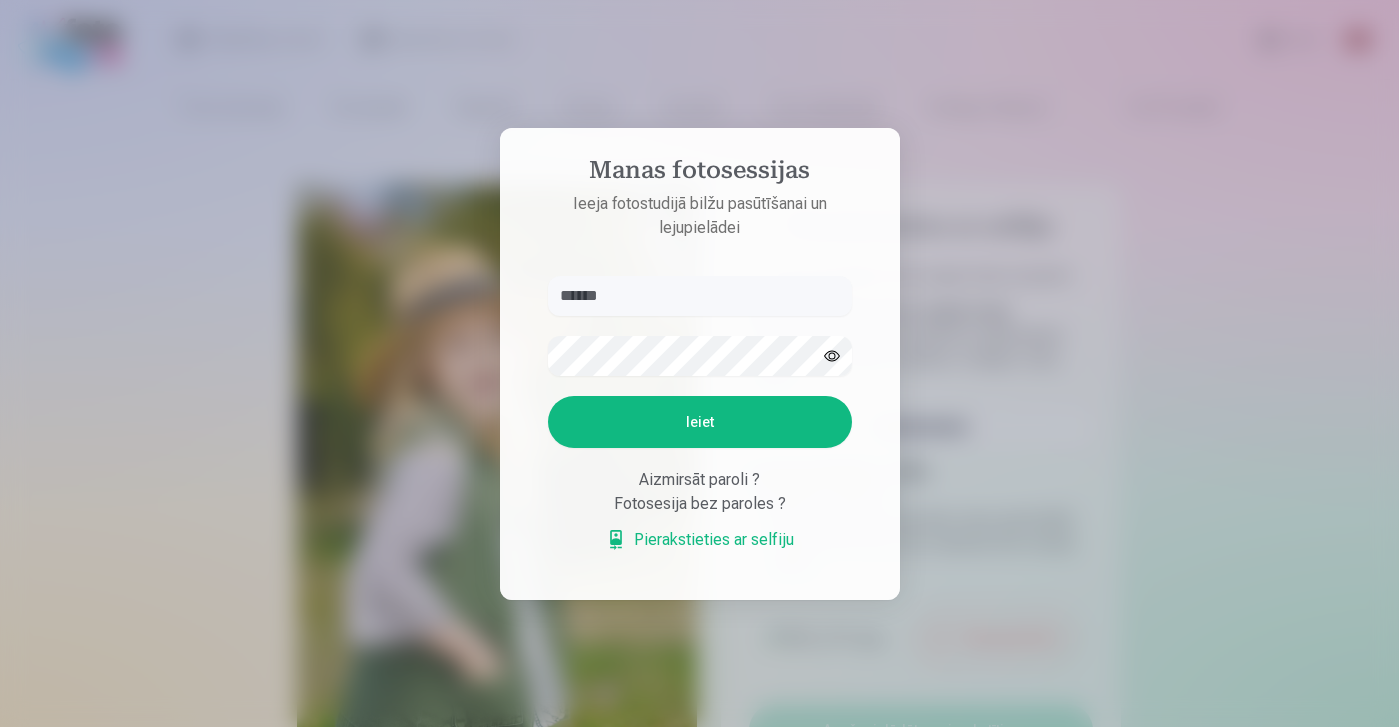 click on "Pierakstieties ar selfiju" at bounding box center (700, 540) 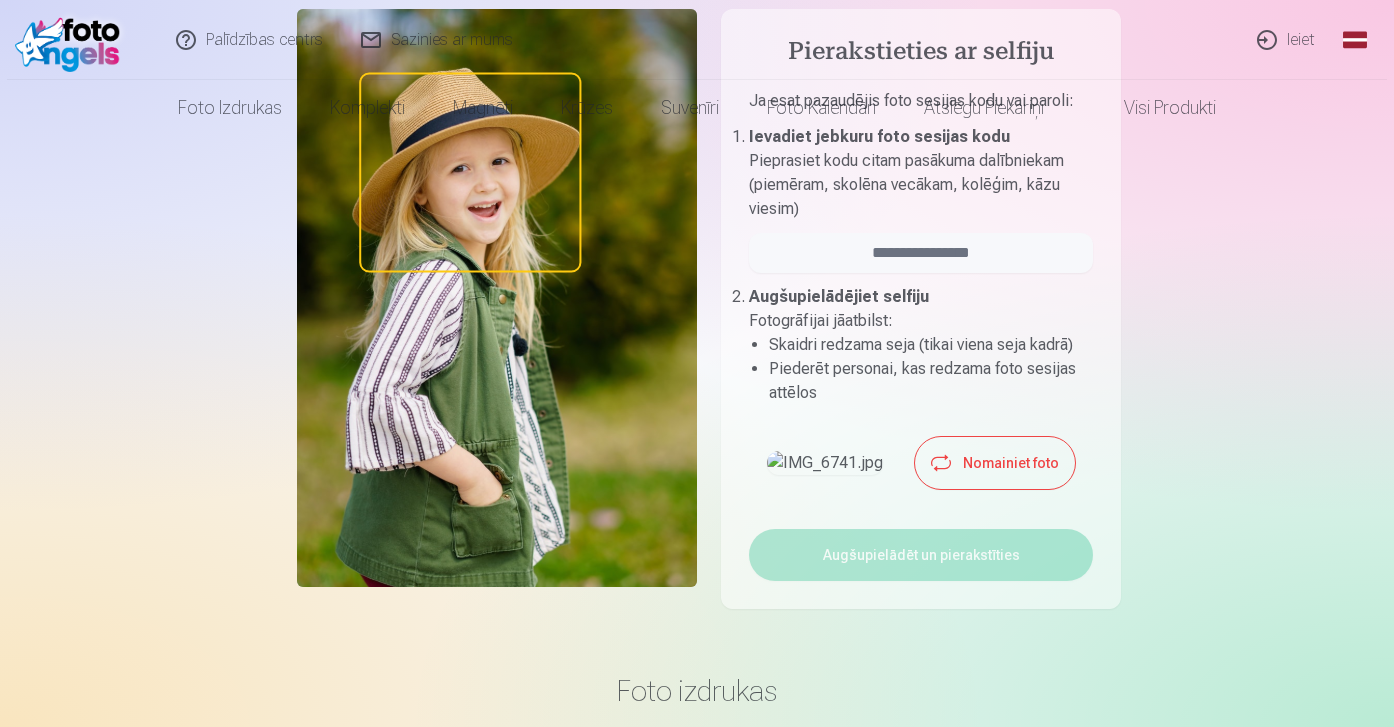scroll, scrollTop: 0, scrollLeft: 0, axis: both 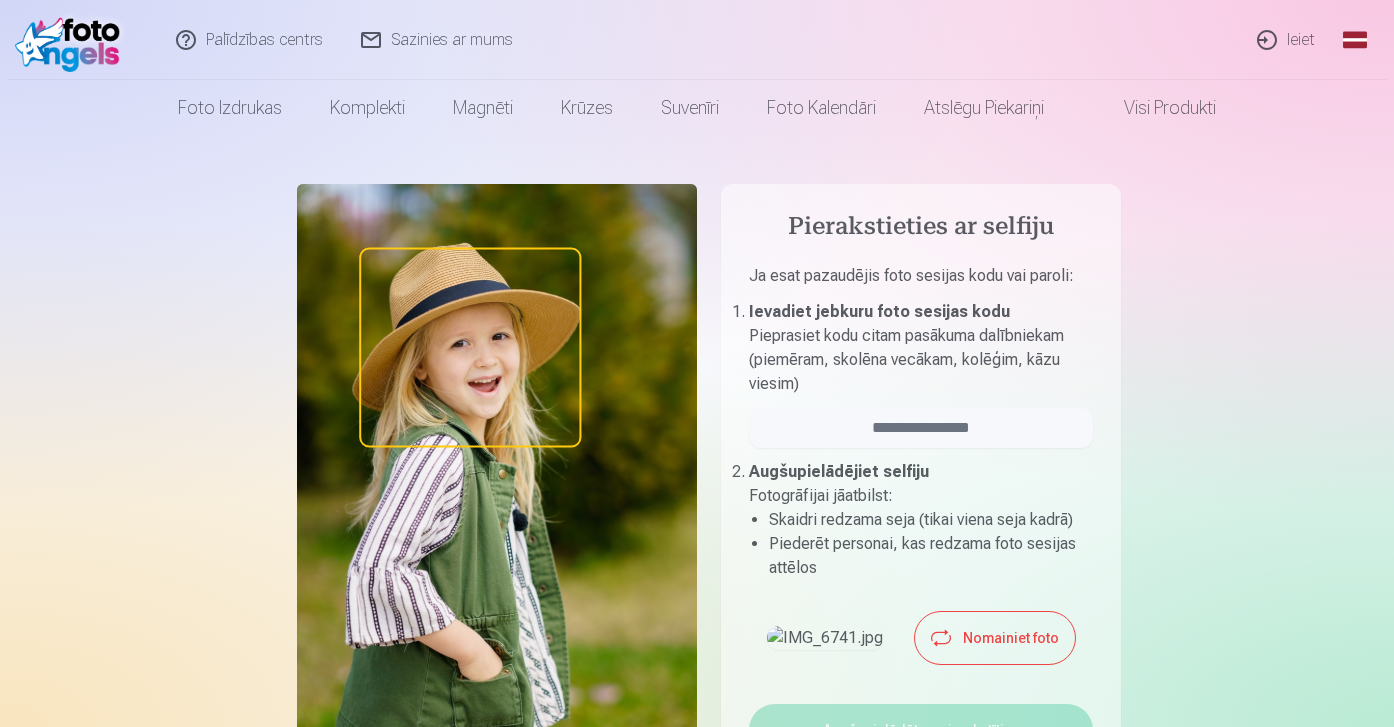 click on "Palīdzības centrs" at bounding box center (250, 40) 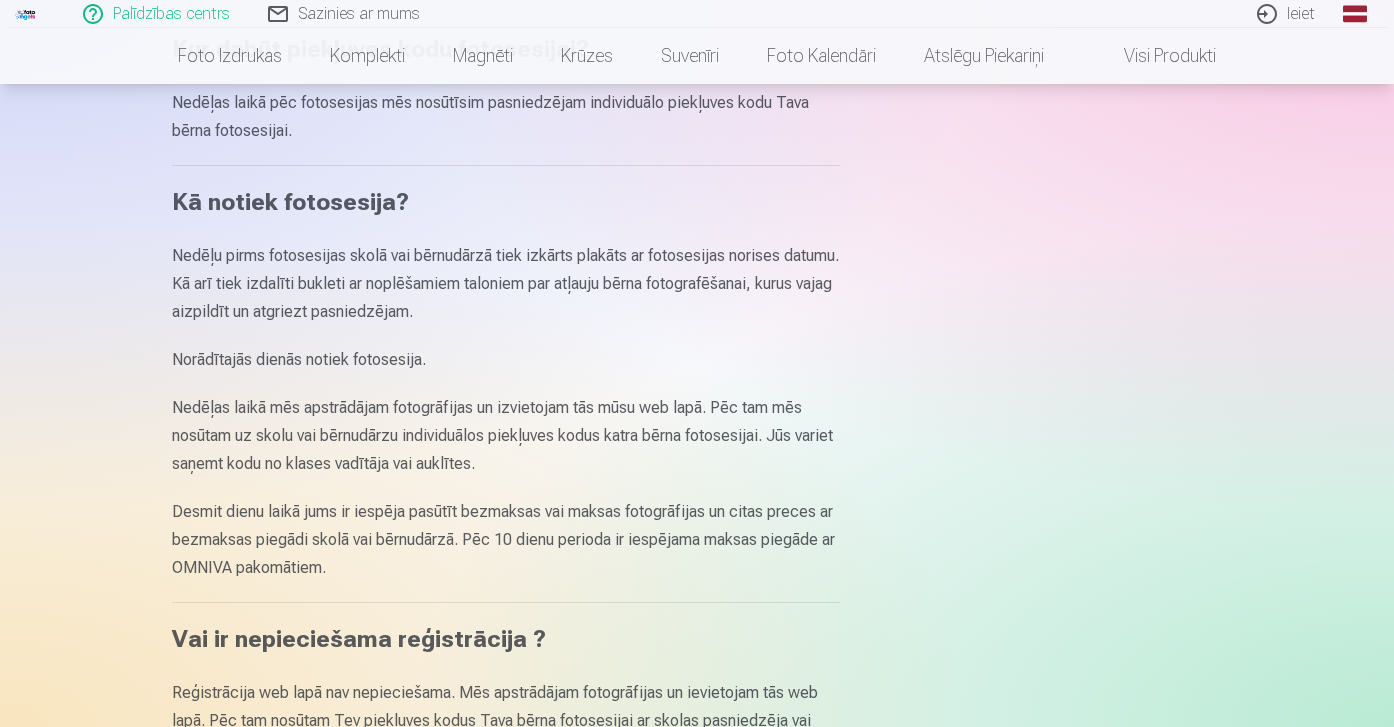 scroll, scrollTop: 0, scrollLeft: 0, axis: both 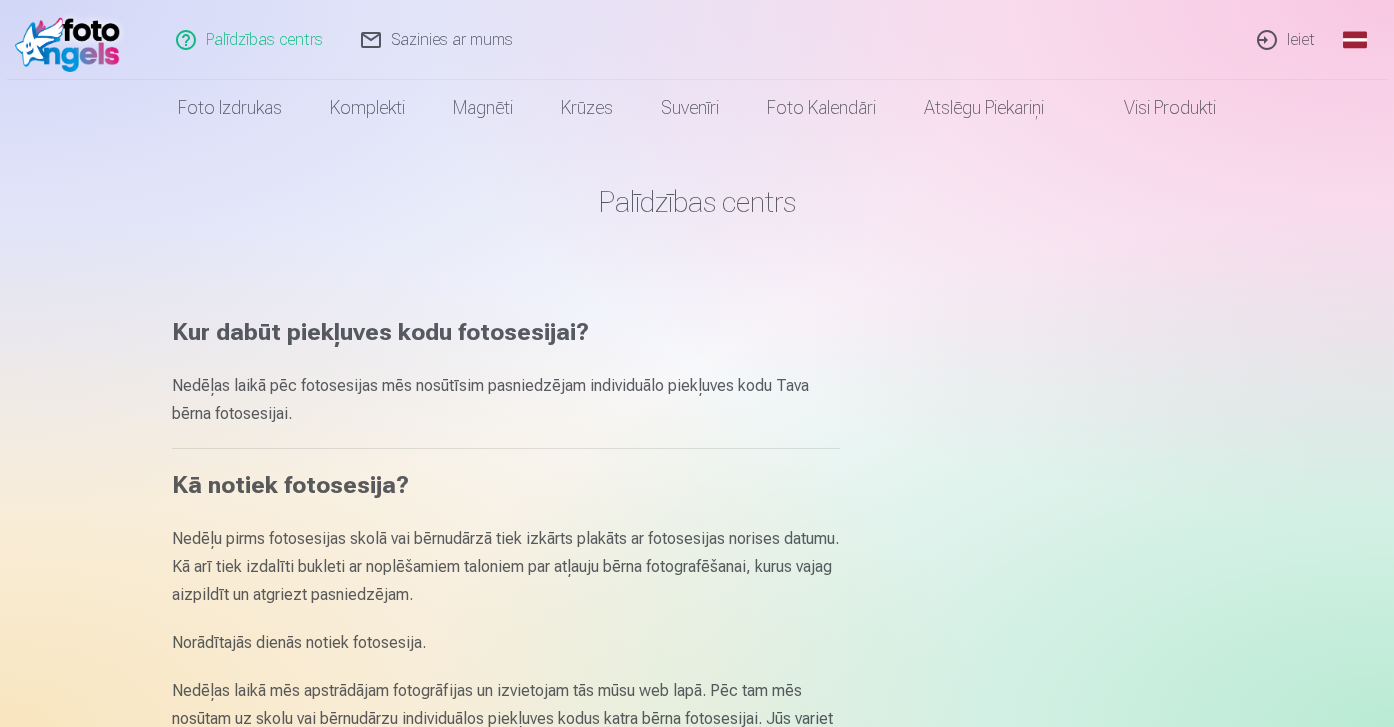 click on "Sazinies ar mums" at bounding box center [438, 40] 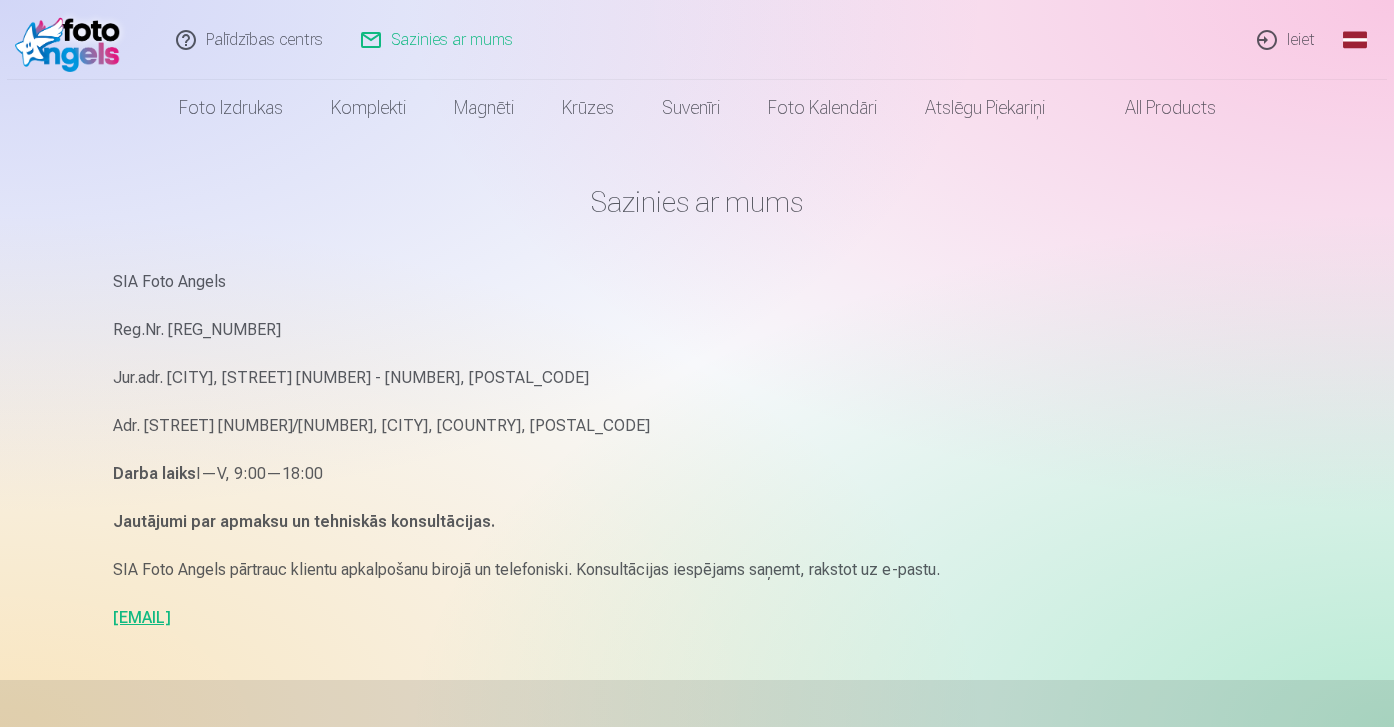 scroll, scrollTop: 0, scrollLeft: 0, axis: both 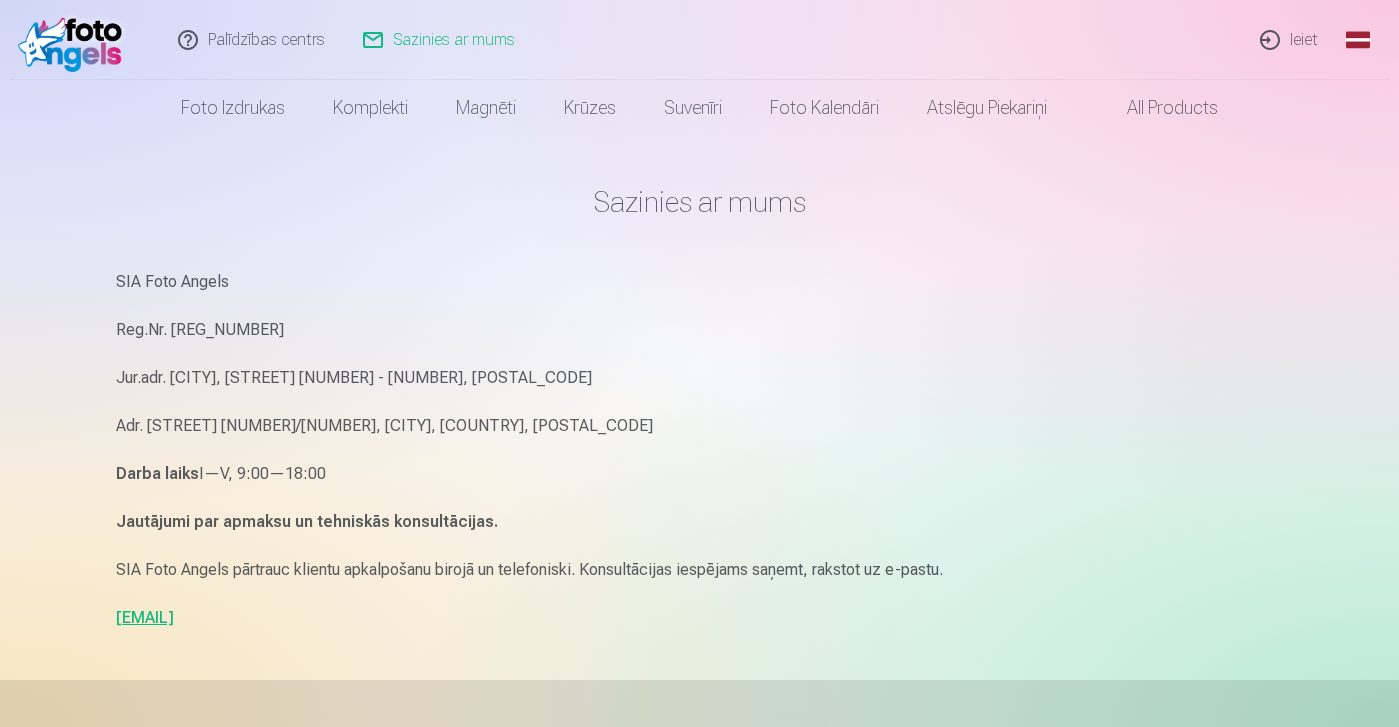 drag, startPoint x: 273, startPoint y: 623, endPoint x: 69, endPoint y: 598, distance: 205.52615 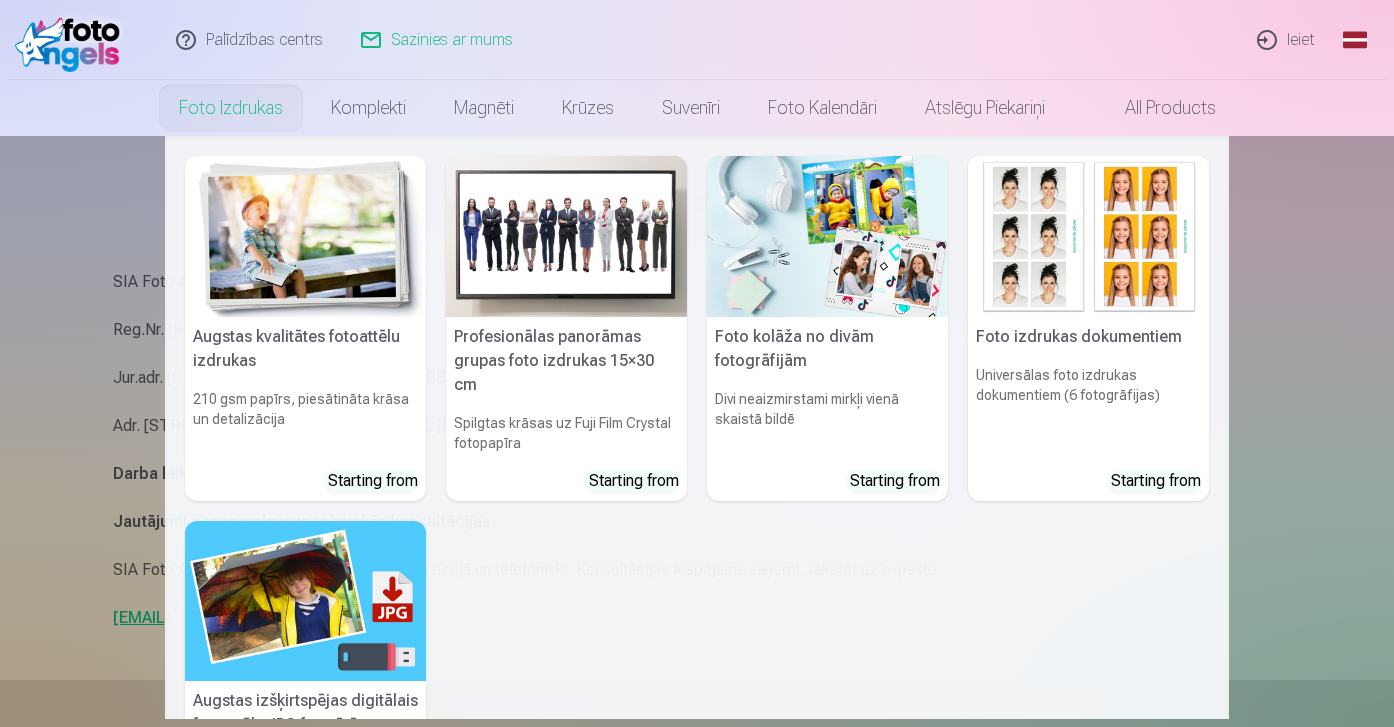 click on "Foto izdrukas" at bounding box center (231, 108) 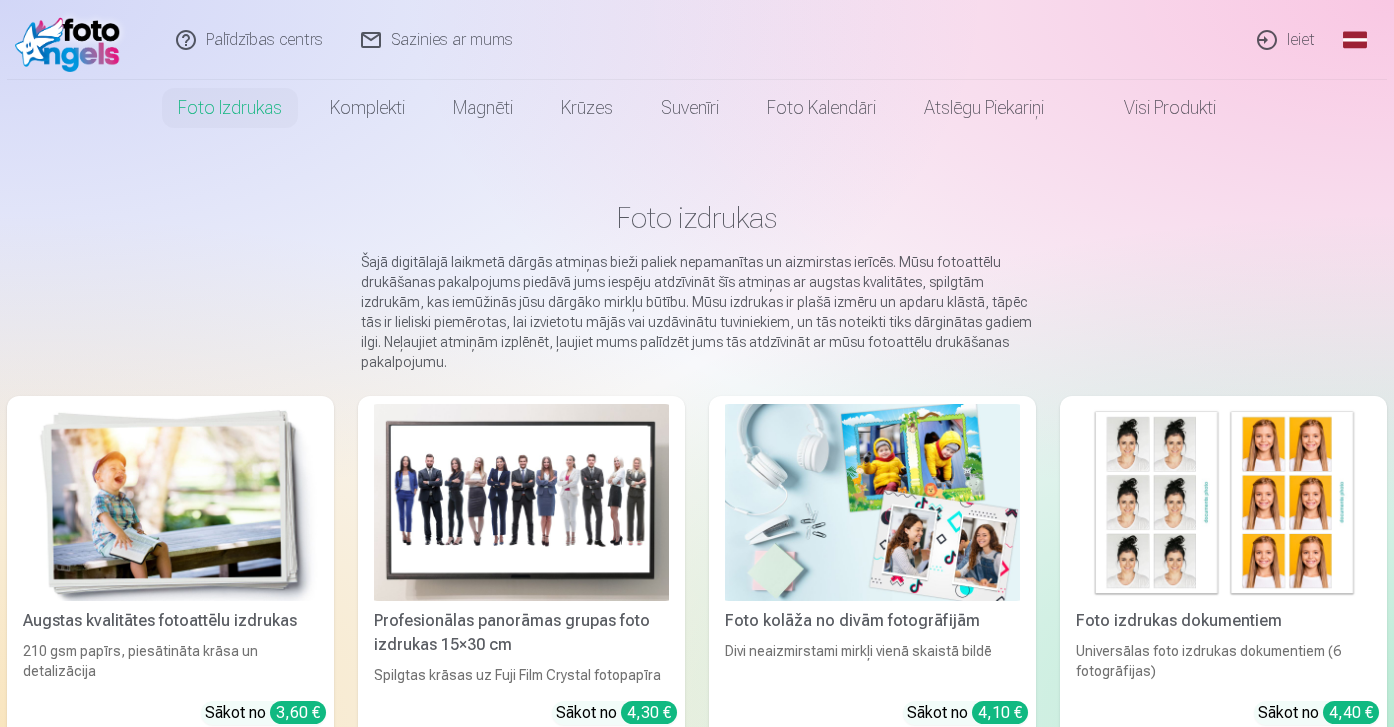 click on "Ieiet" at bounding box center (1287, 40) 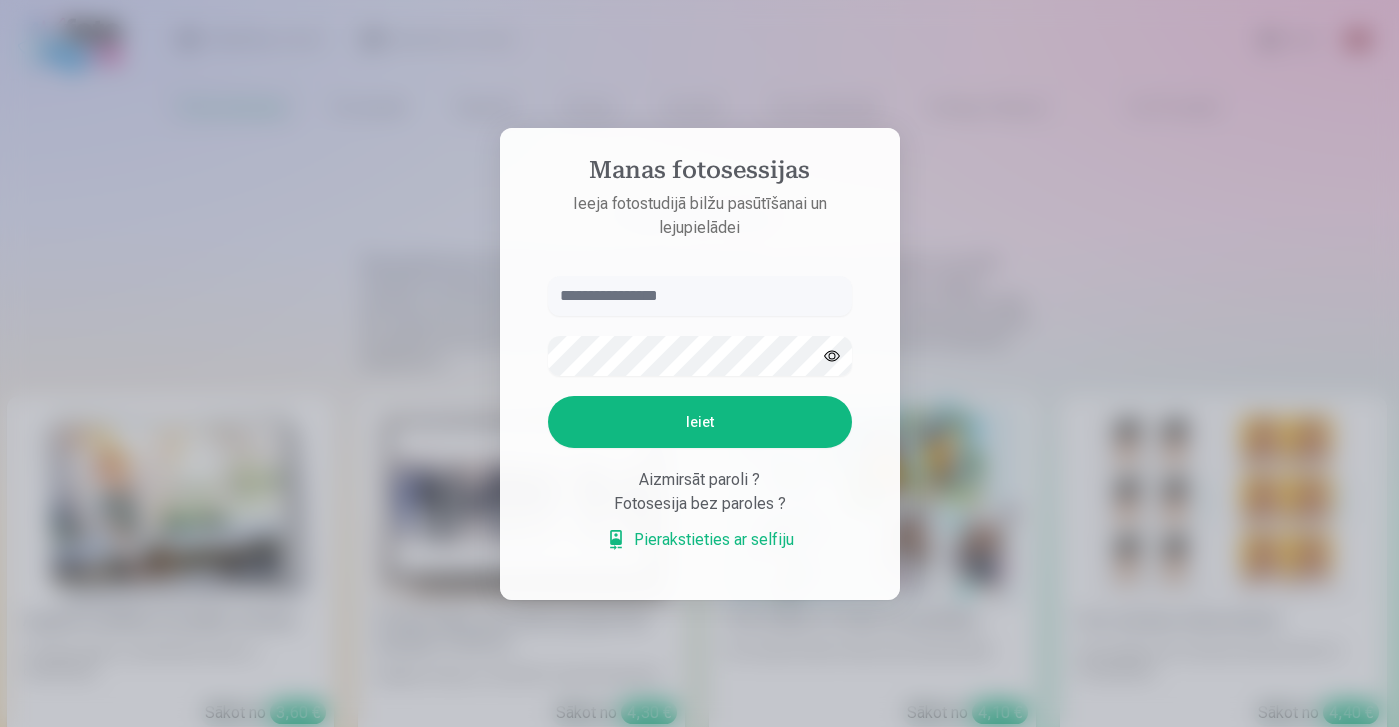 click on "Pierakstieties ar selfiju" at bounding box center (700, 540) 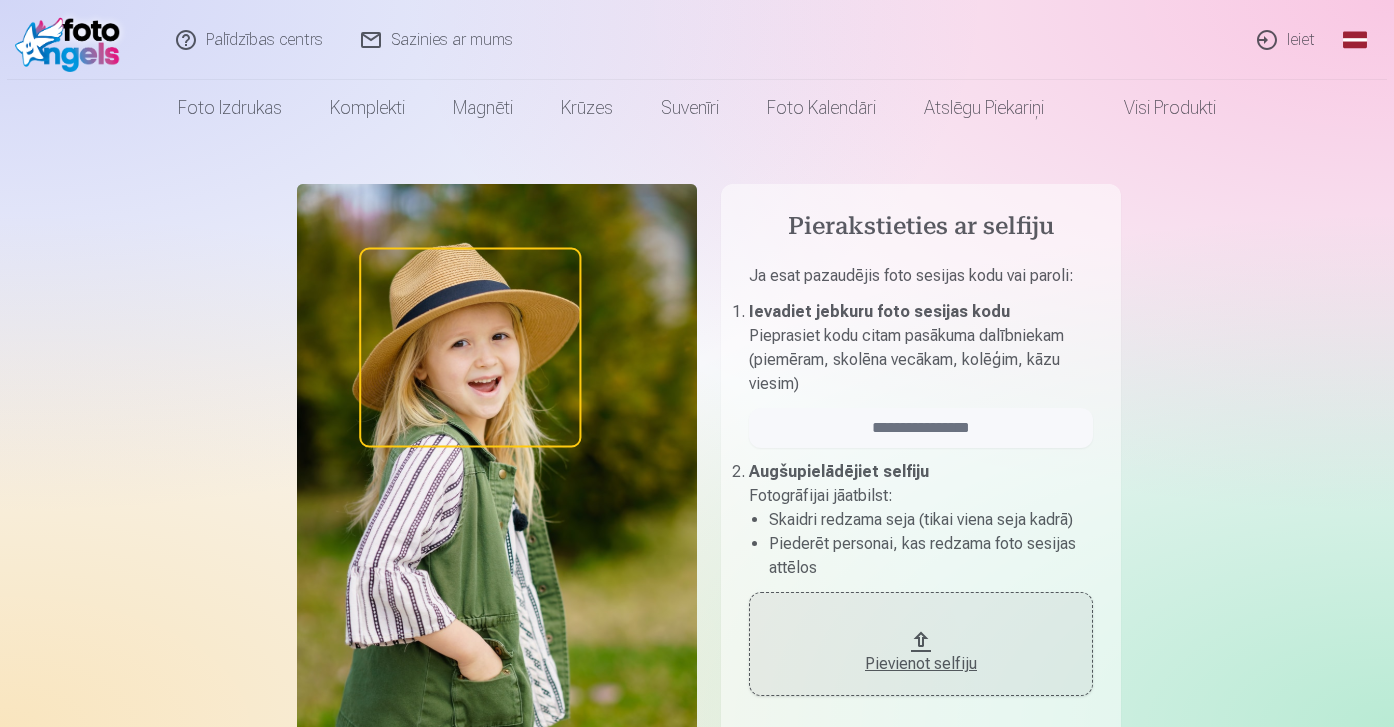 click on "Pievienot selfiju" at bounding box center (921, 644) 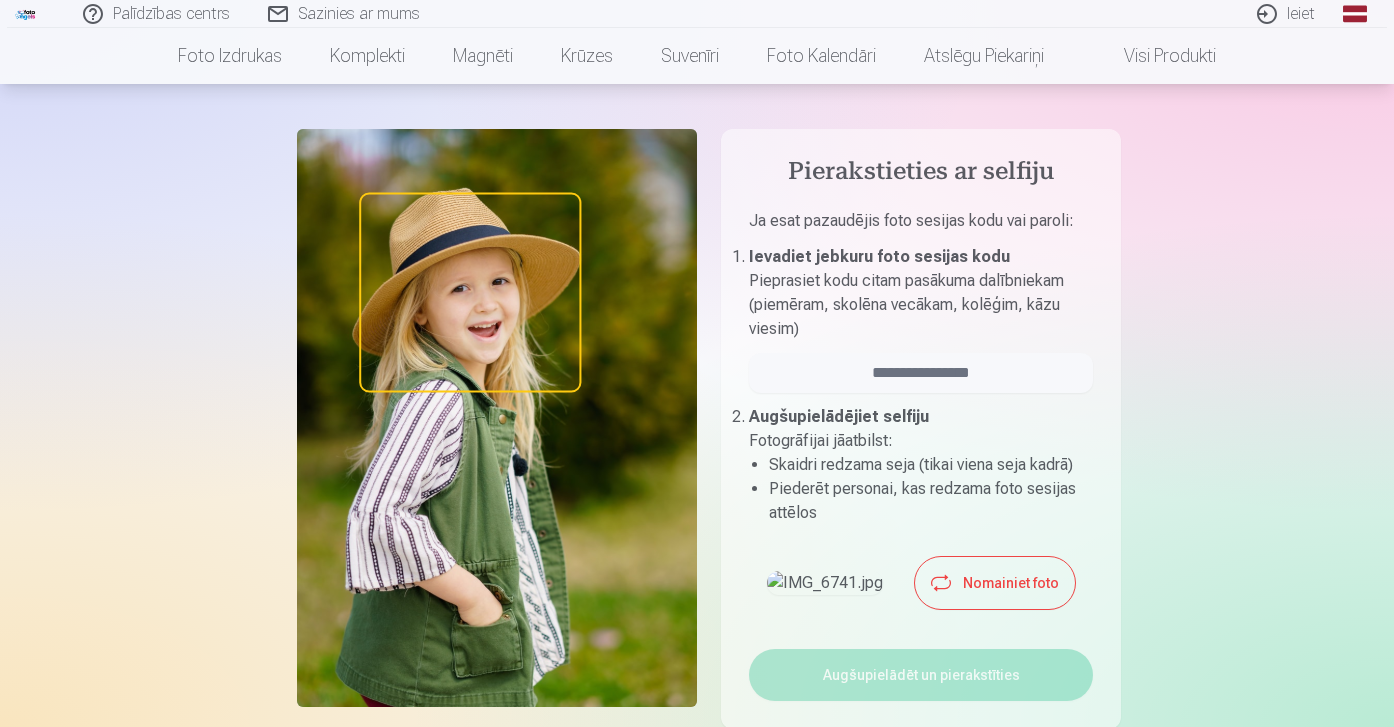 scroll, scrollTop: 0, scrollLeft: 0, axis: both 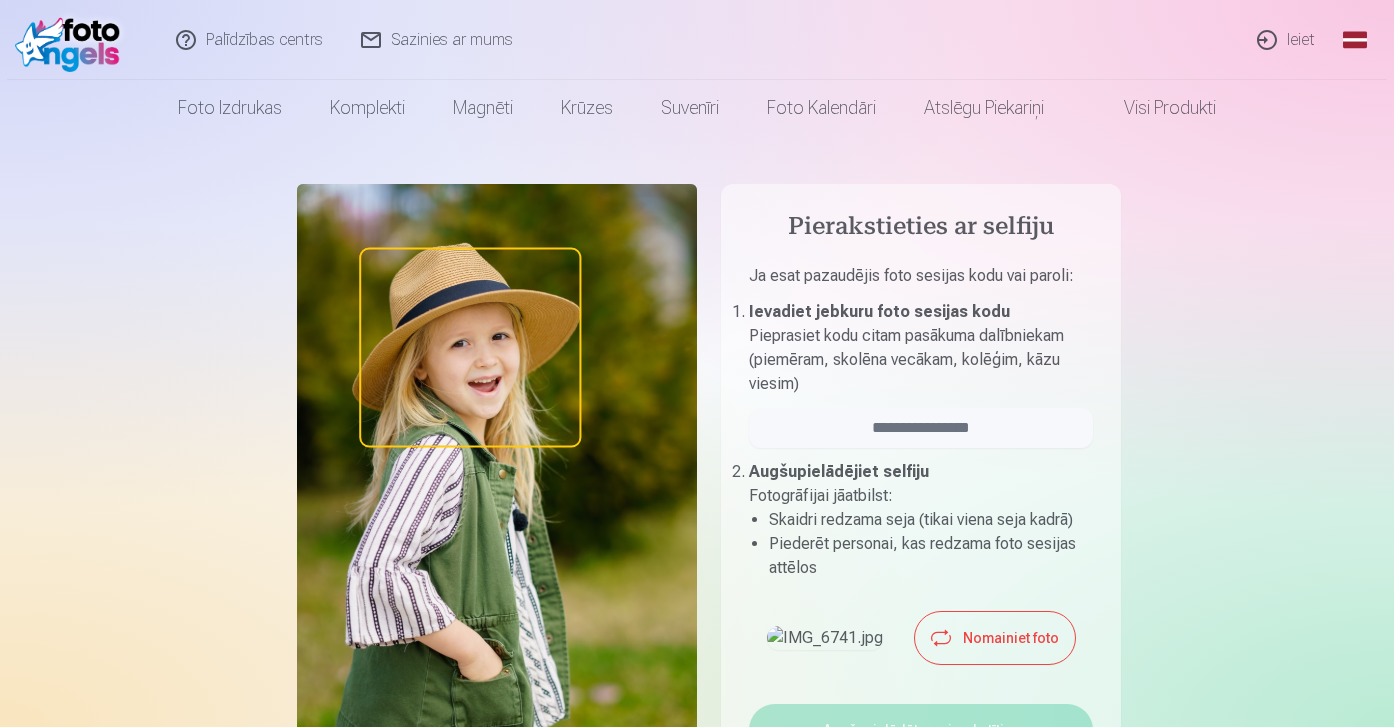 click on "Ieiet" at bounding box center [1287, 40] 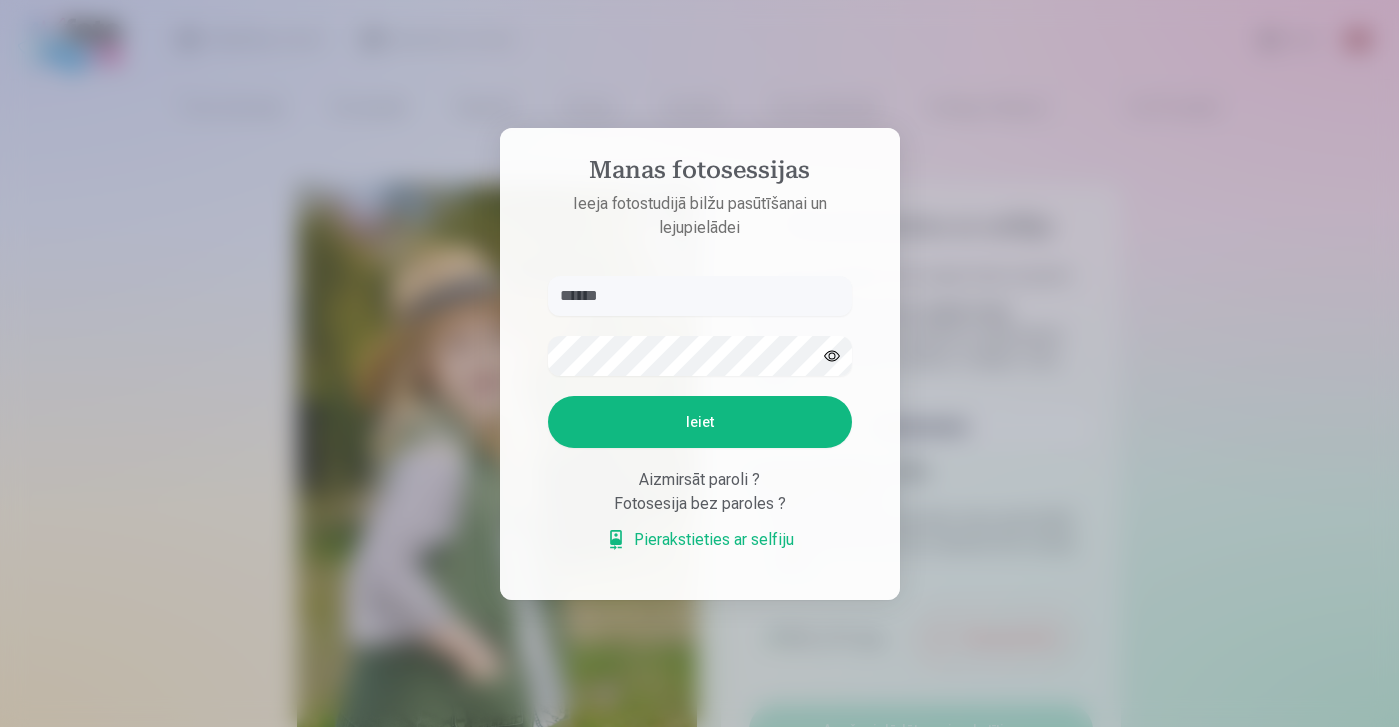 type on "******" 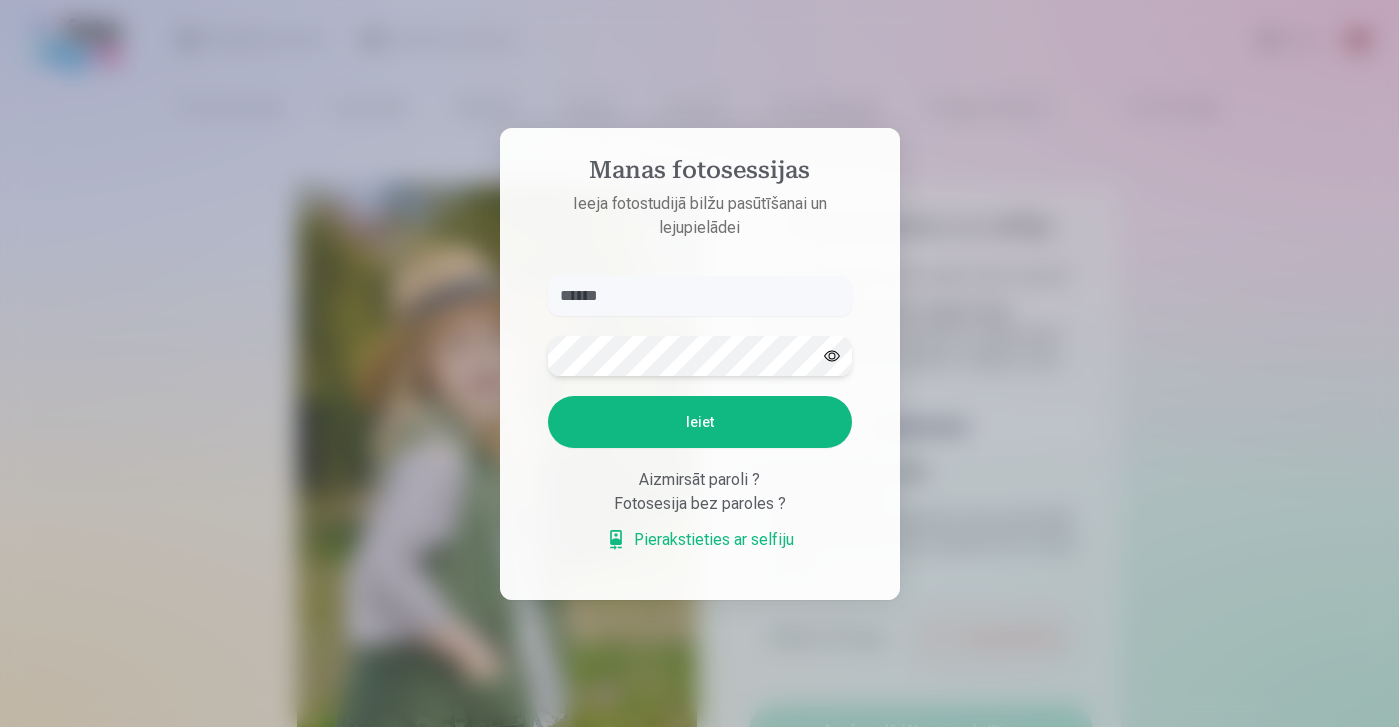 click on "Ieiet" at bounding box center [700, 422] 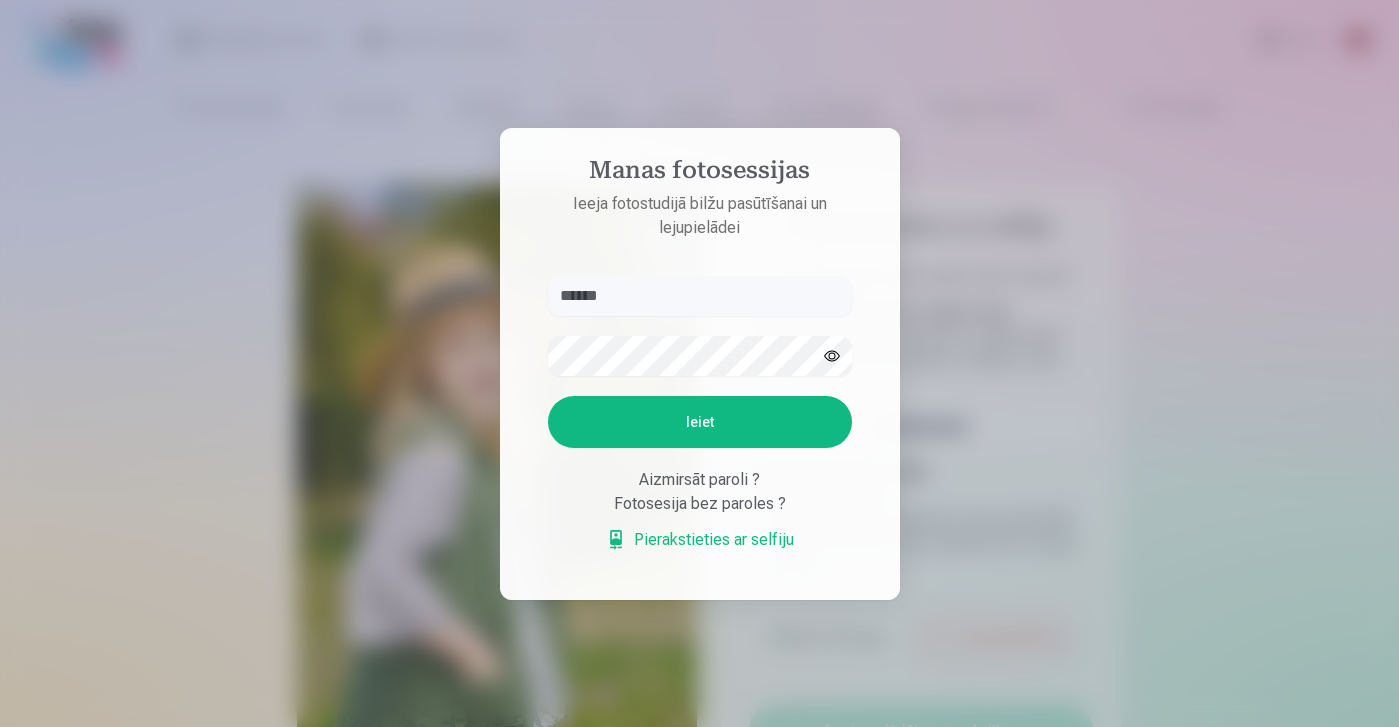 click at bounding box center (832, 356) 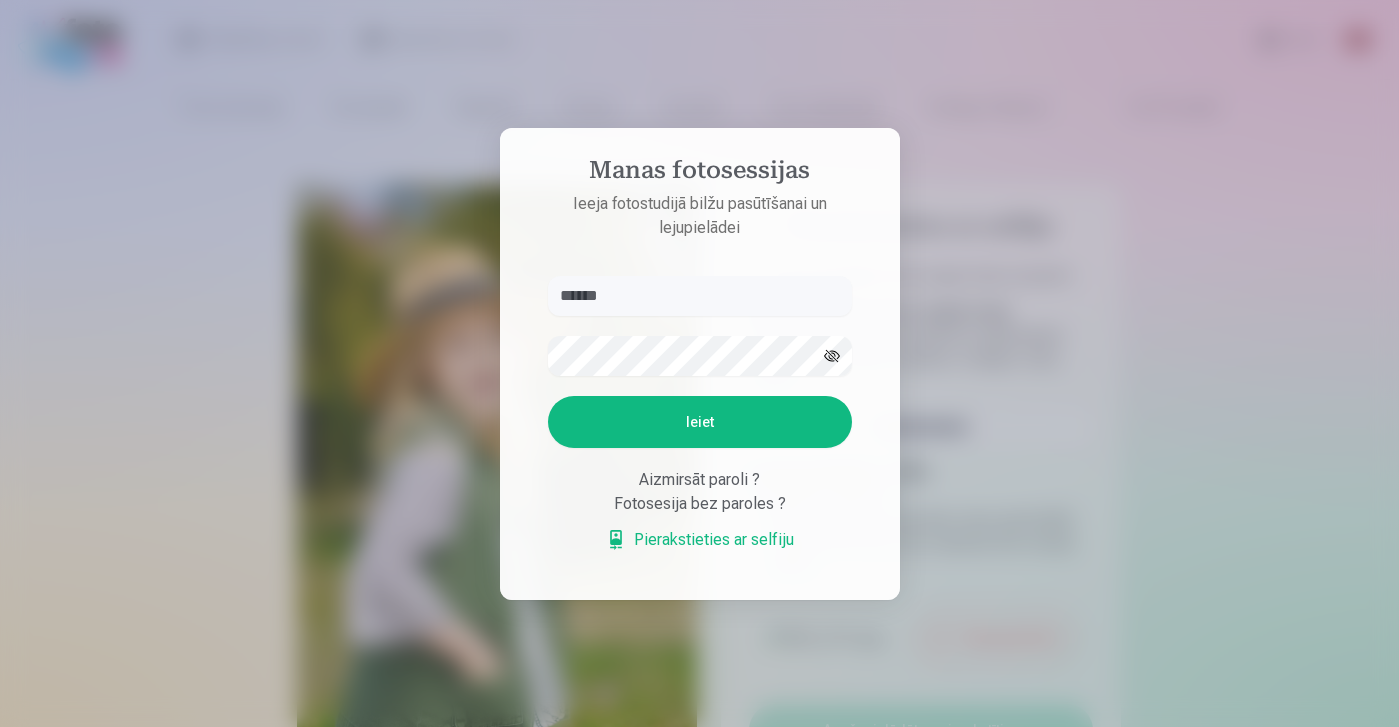 click on "Aizmirsāt paroli ?" at bounding box center [700, 480] 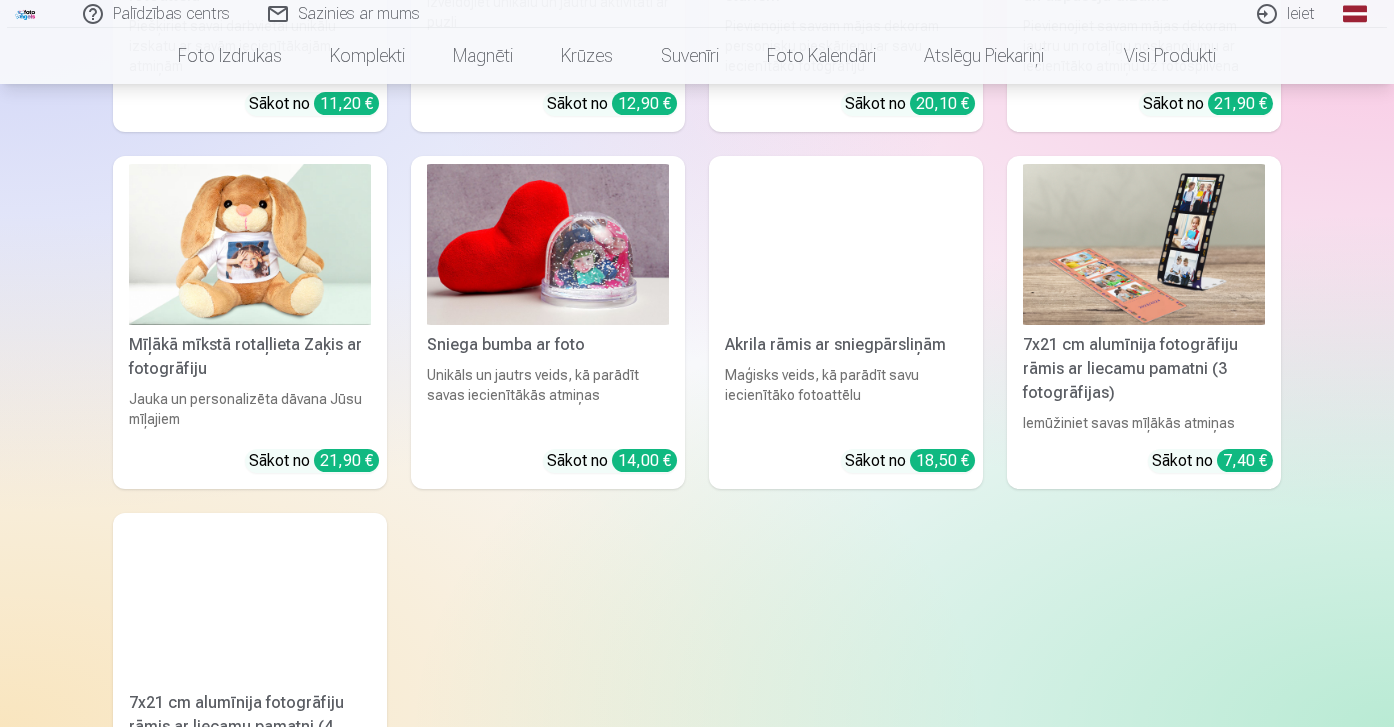 scroll, scrollTop: 4355, scrollLeft: 0, axis: vertical 